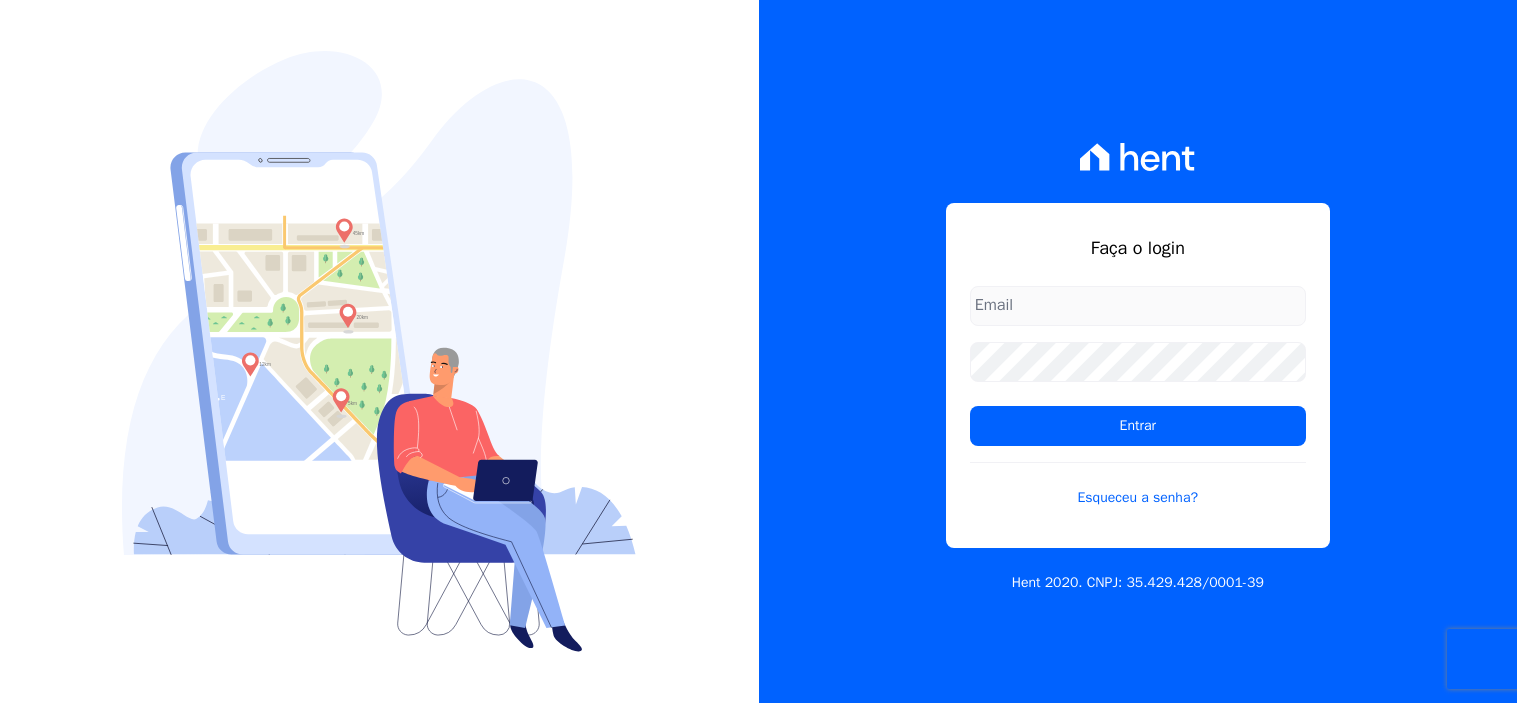 scroll, scrollTop: 0, scrollLeft: 0, axis: both 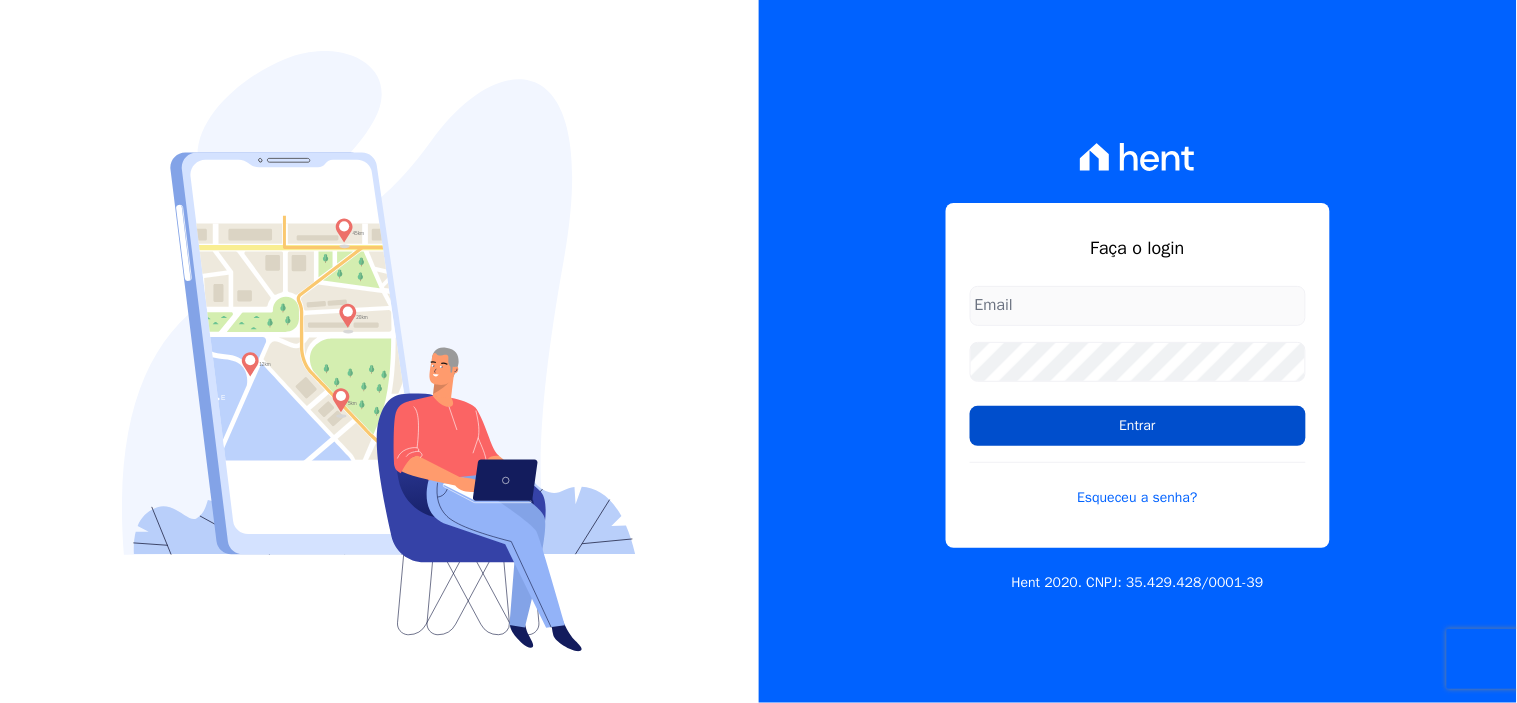 type on "[EMAIL_ADDRESS][DOMAIN_NAME]" 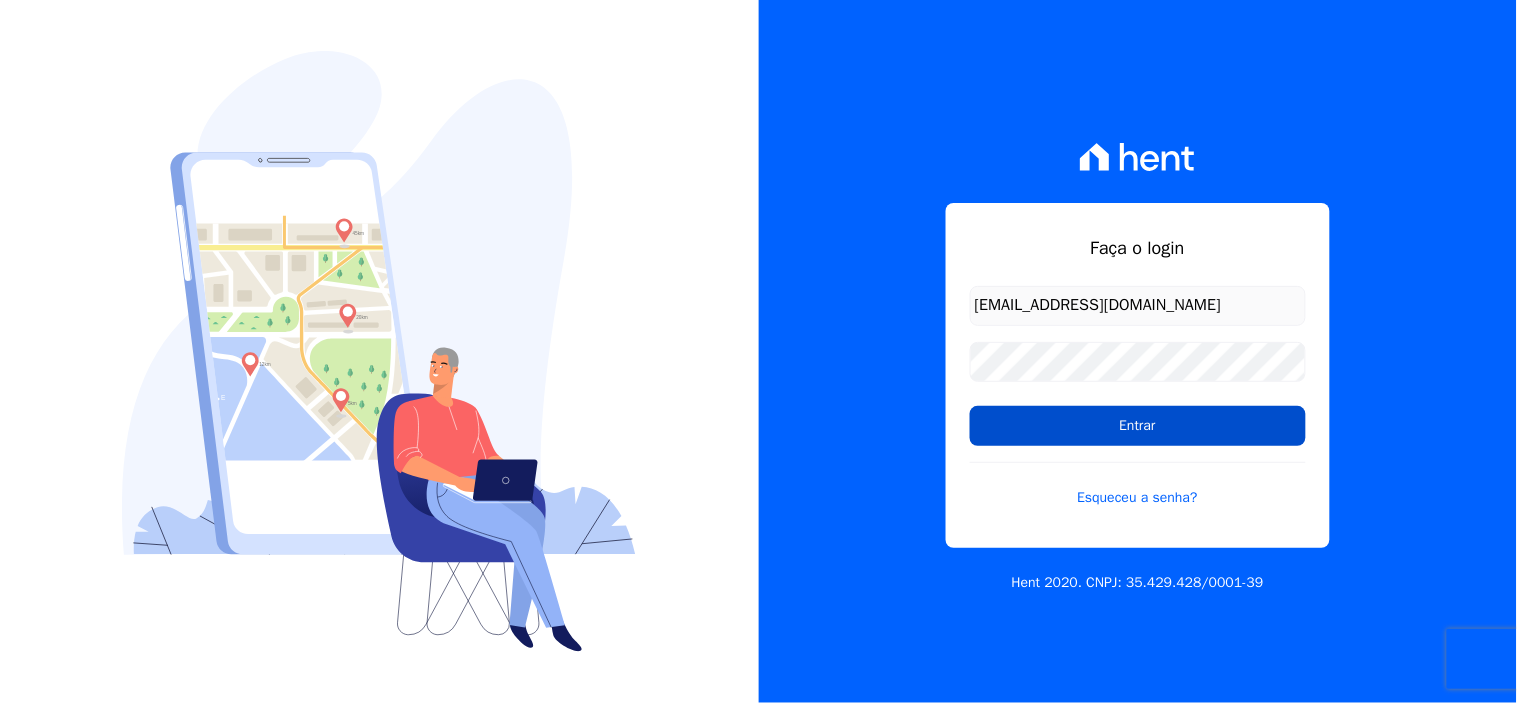 click on "Entrar" at bounding box center [1138, 426] 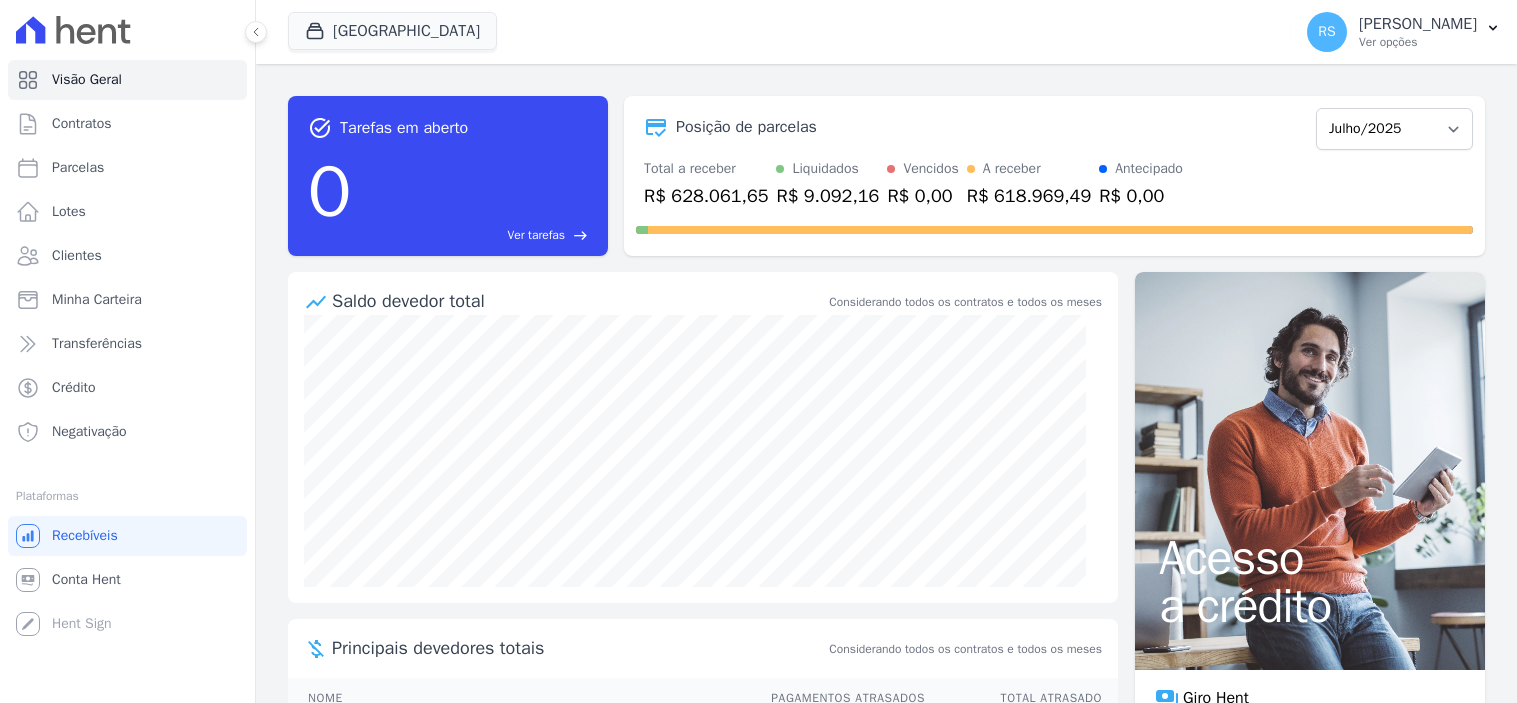 scroll, scrollTop: 0, scrollLeft: 0, axis: both 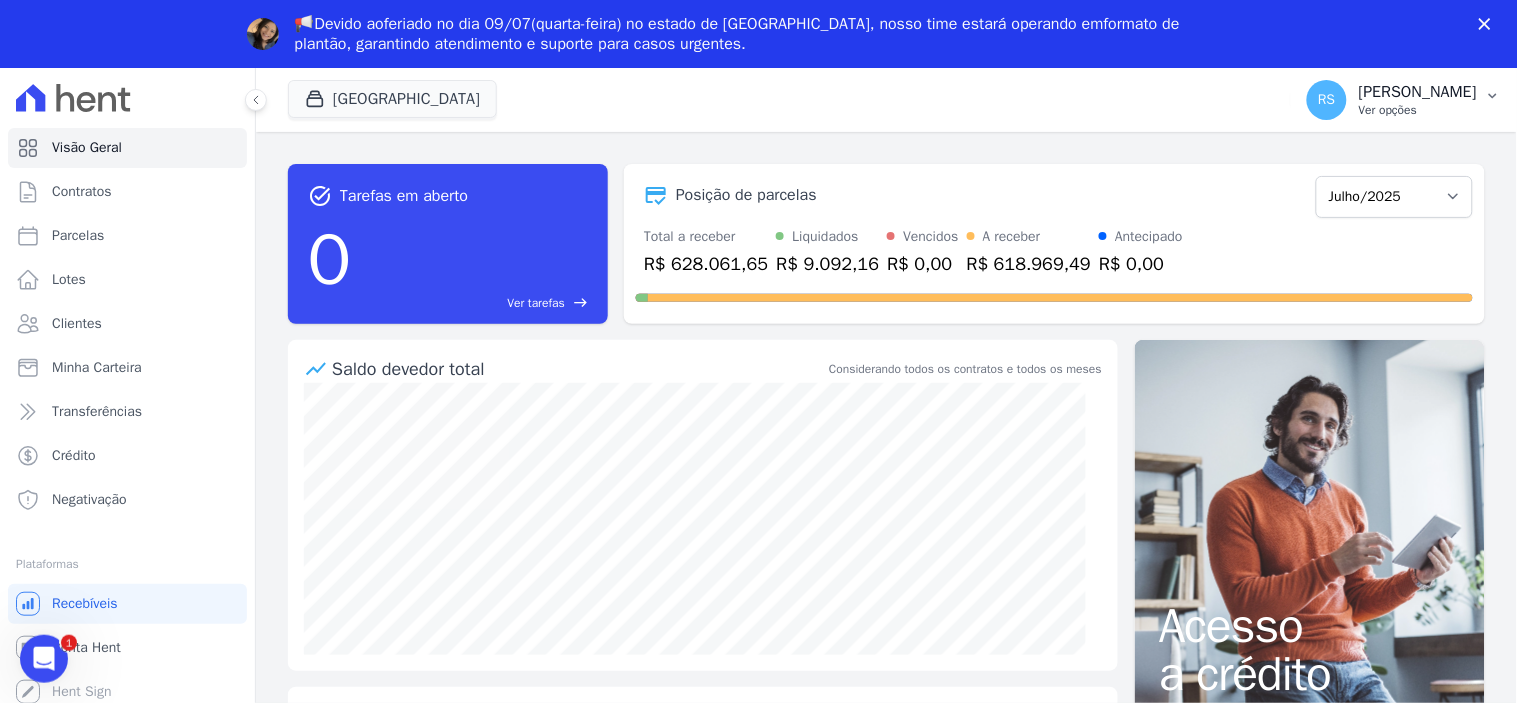 click on "RS
Renato Silva
Ver opções" at bounding box center [1392, 100] 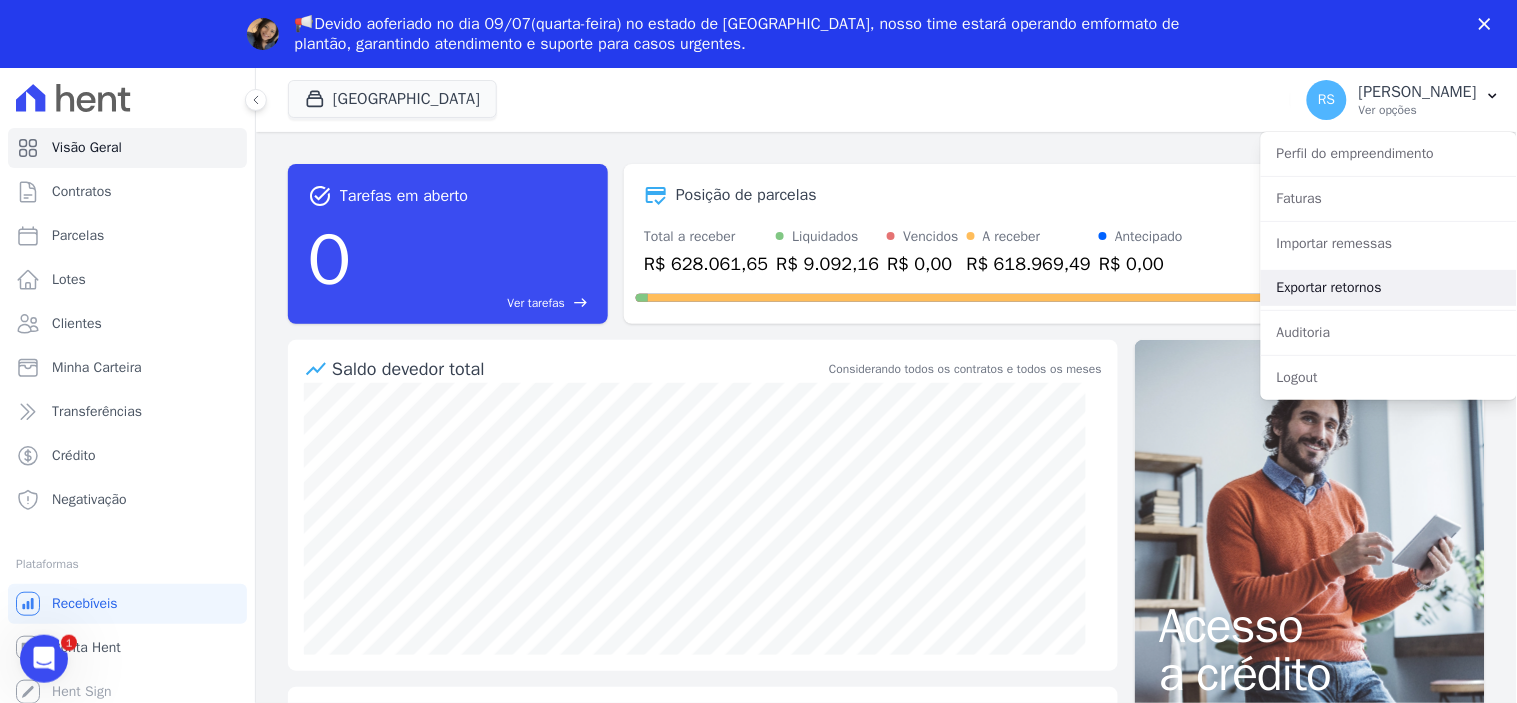 click on "Exportar retornos" at bounding box center [1389, 288] 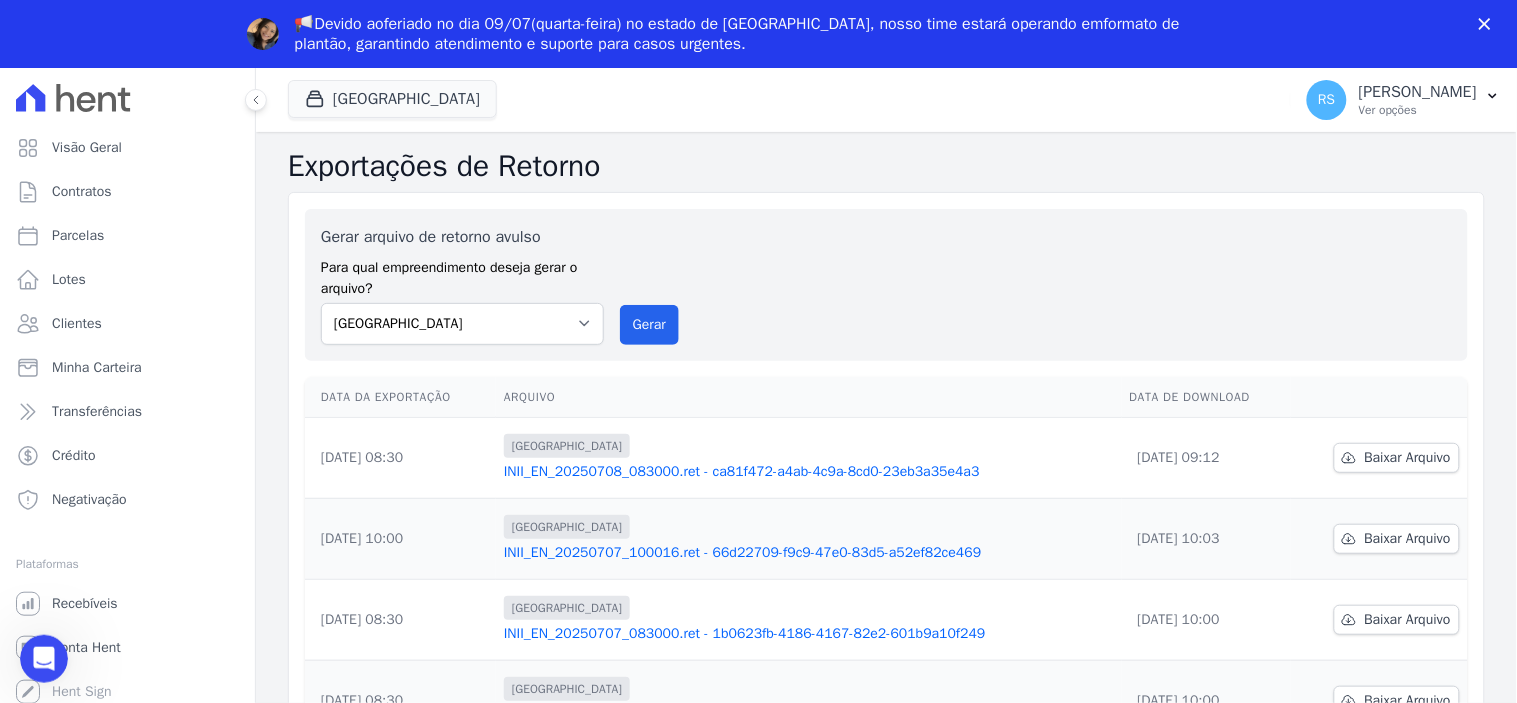 scroll, scrollTop: 0, scrollLeft: 0, axis: both 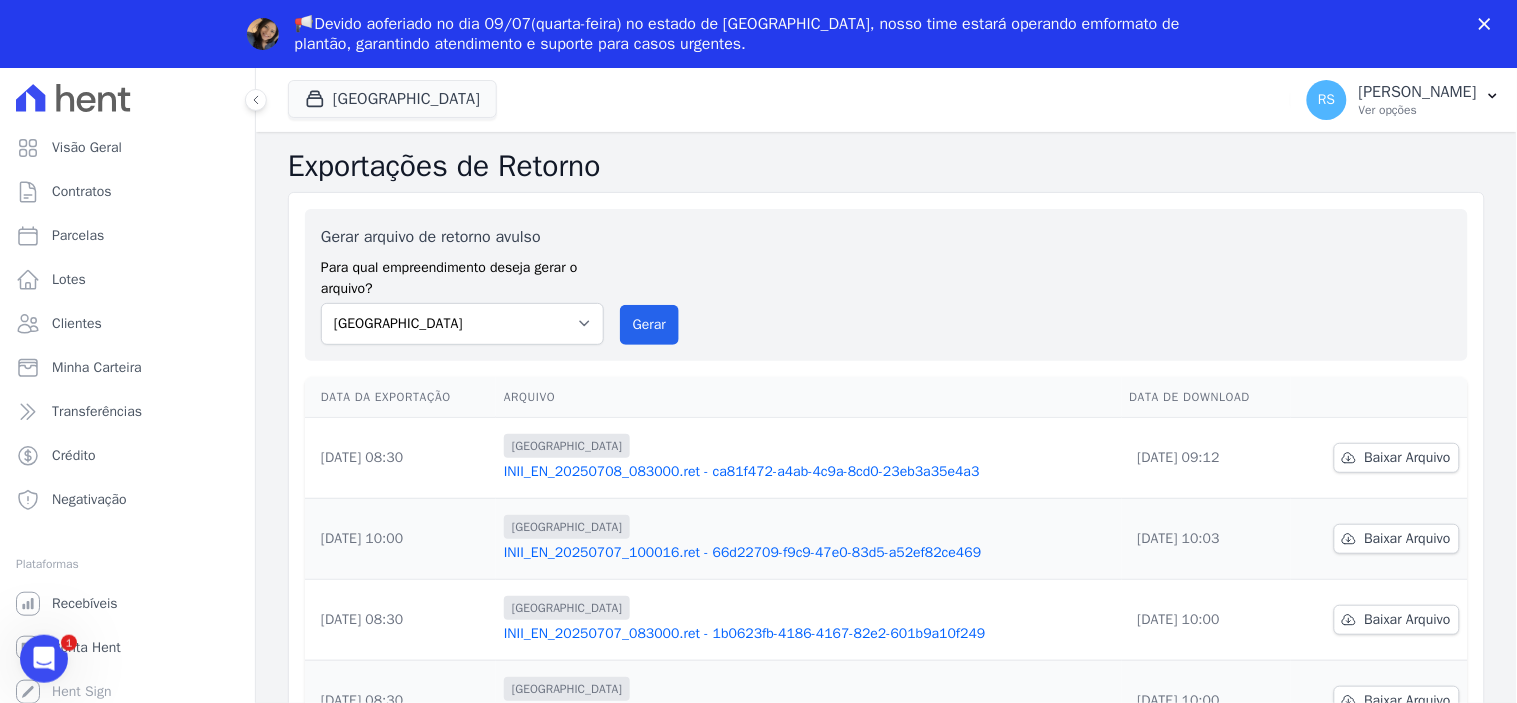click at bounding box center [1489, 24] 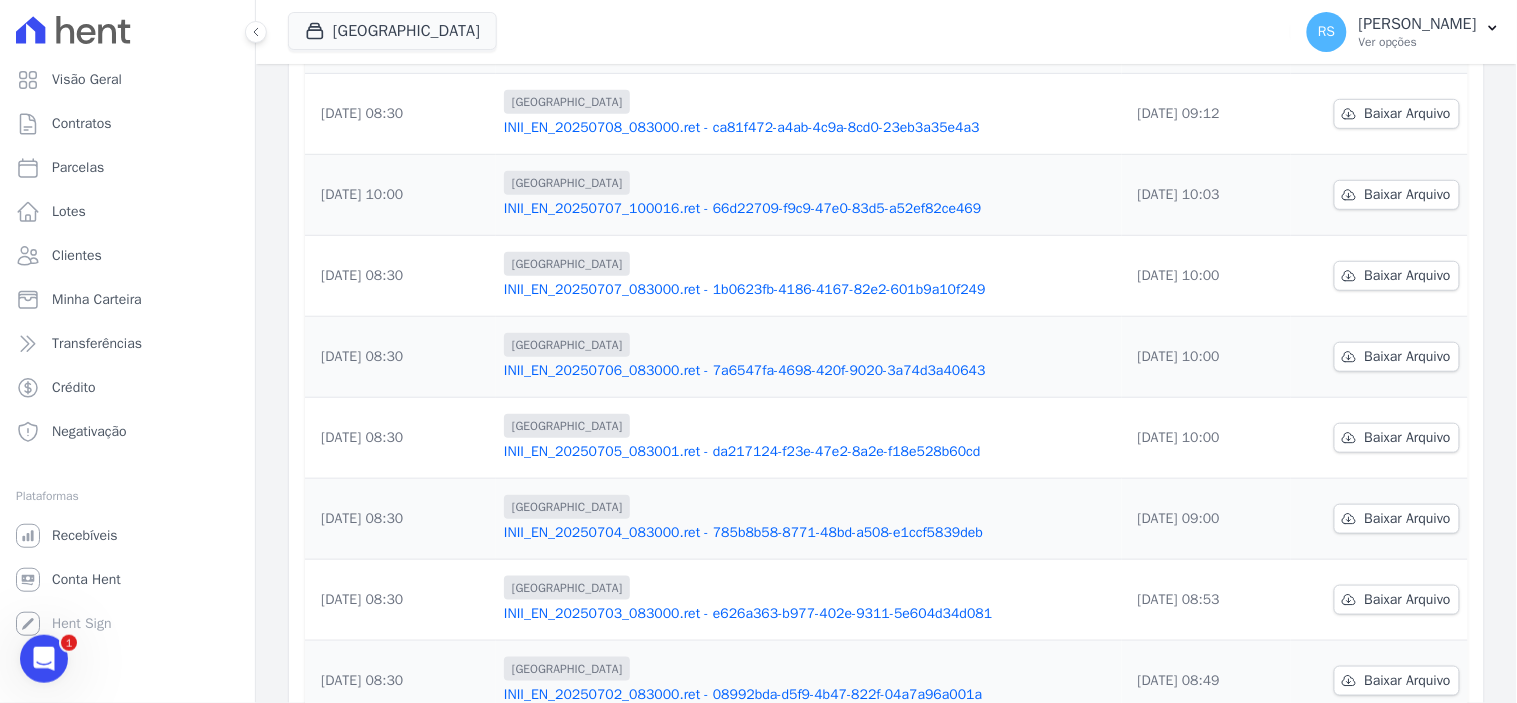 scroll, scrollTop: 562, scrollLeft: 0, axis: vertical 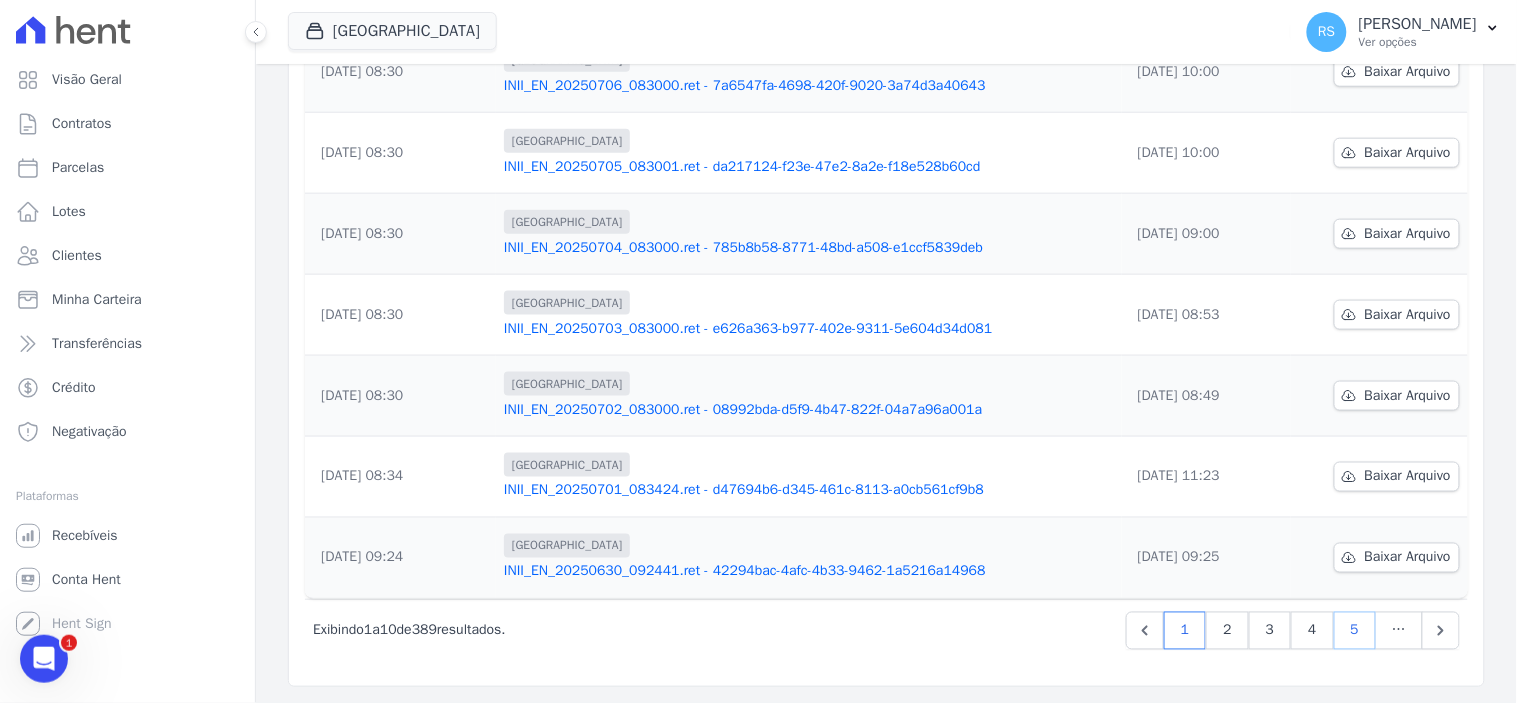 click on "5" at bounding box center [1355, 631] 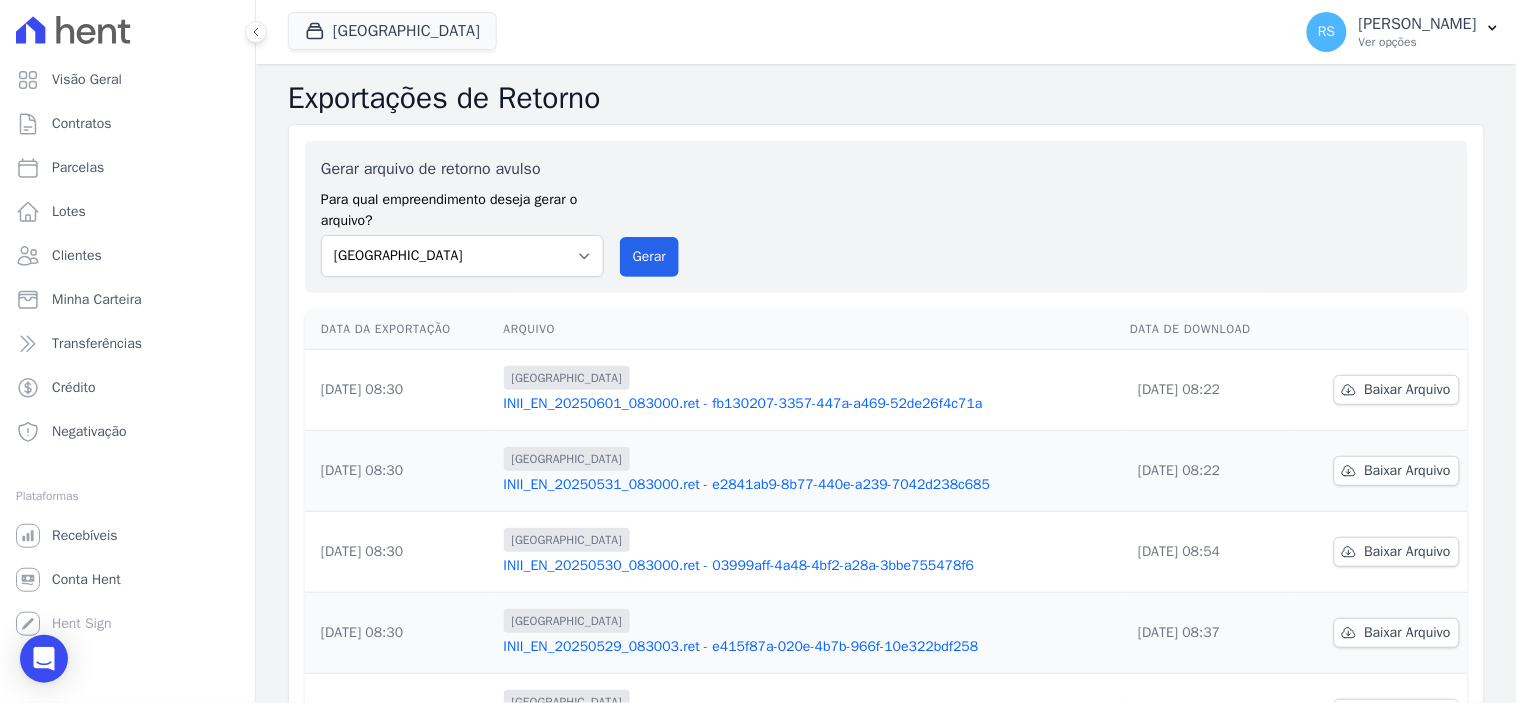 scroll, scrollTop: 562, scrollLeft: 0, axis: vertical 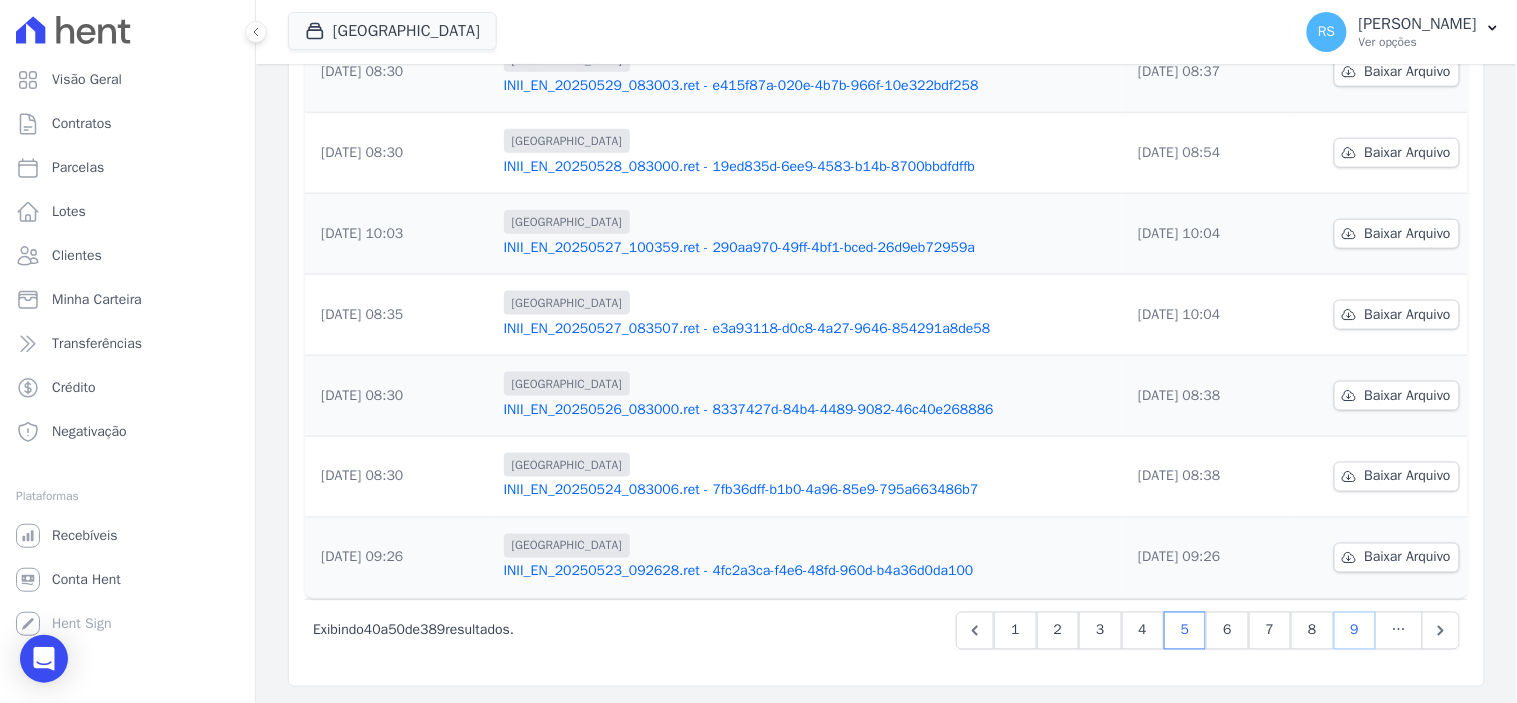 click on "9" at bounding box center (1355, 631) 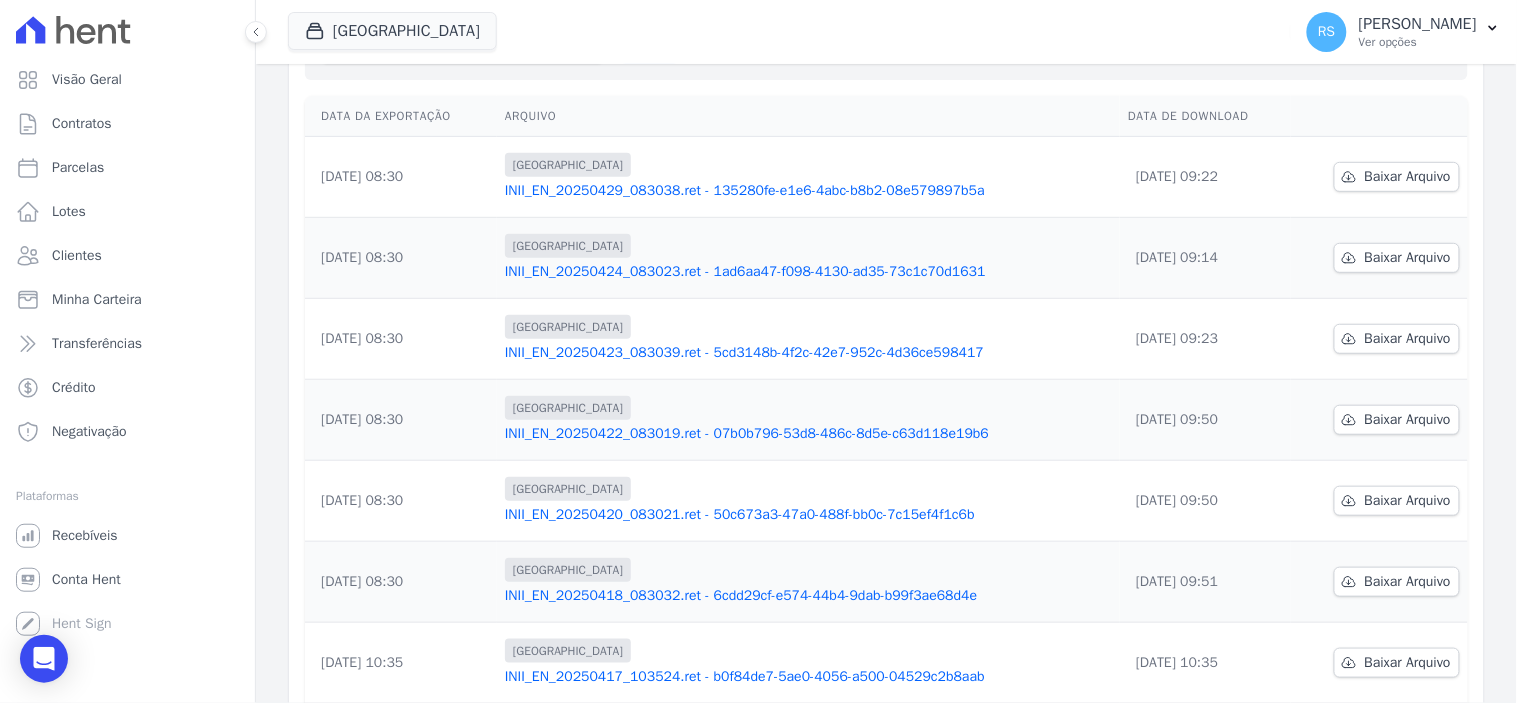 scroll, scrollTop: 562, scrollLeft: 0, axis: vertical 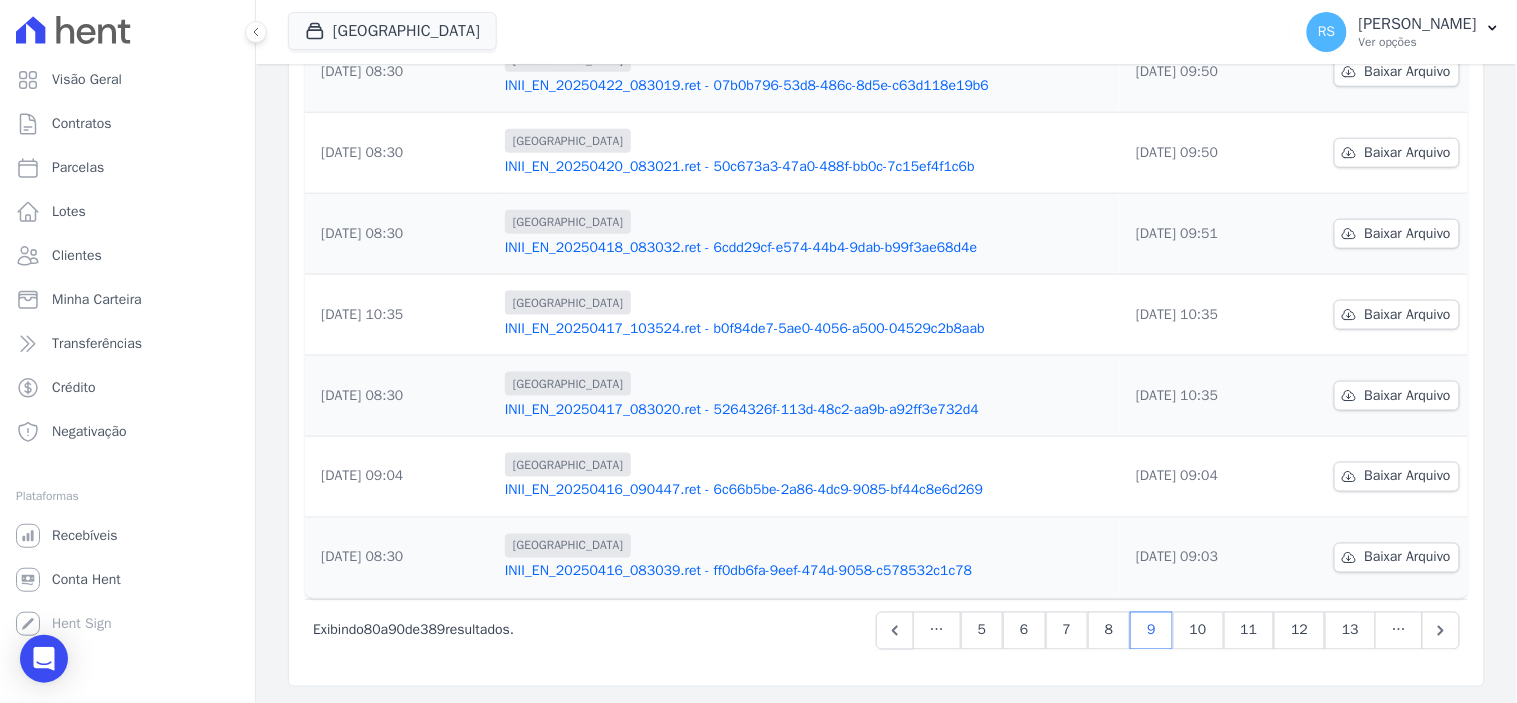 click on "…" at bounding box center (1399, 631) 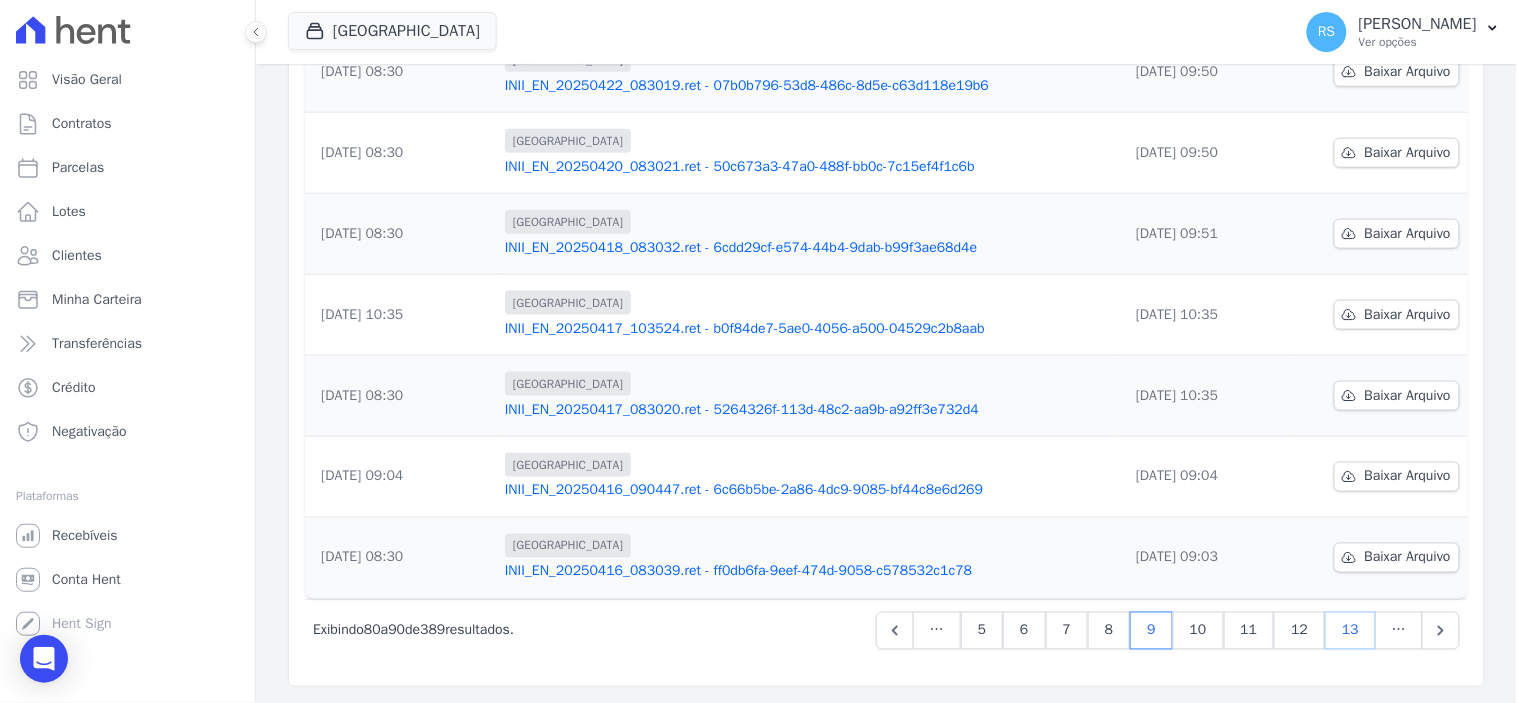 click on "13" at bounding box center [1350, 631] 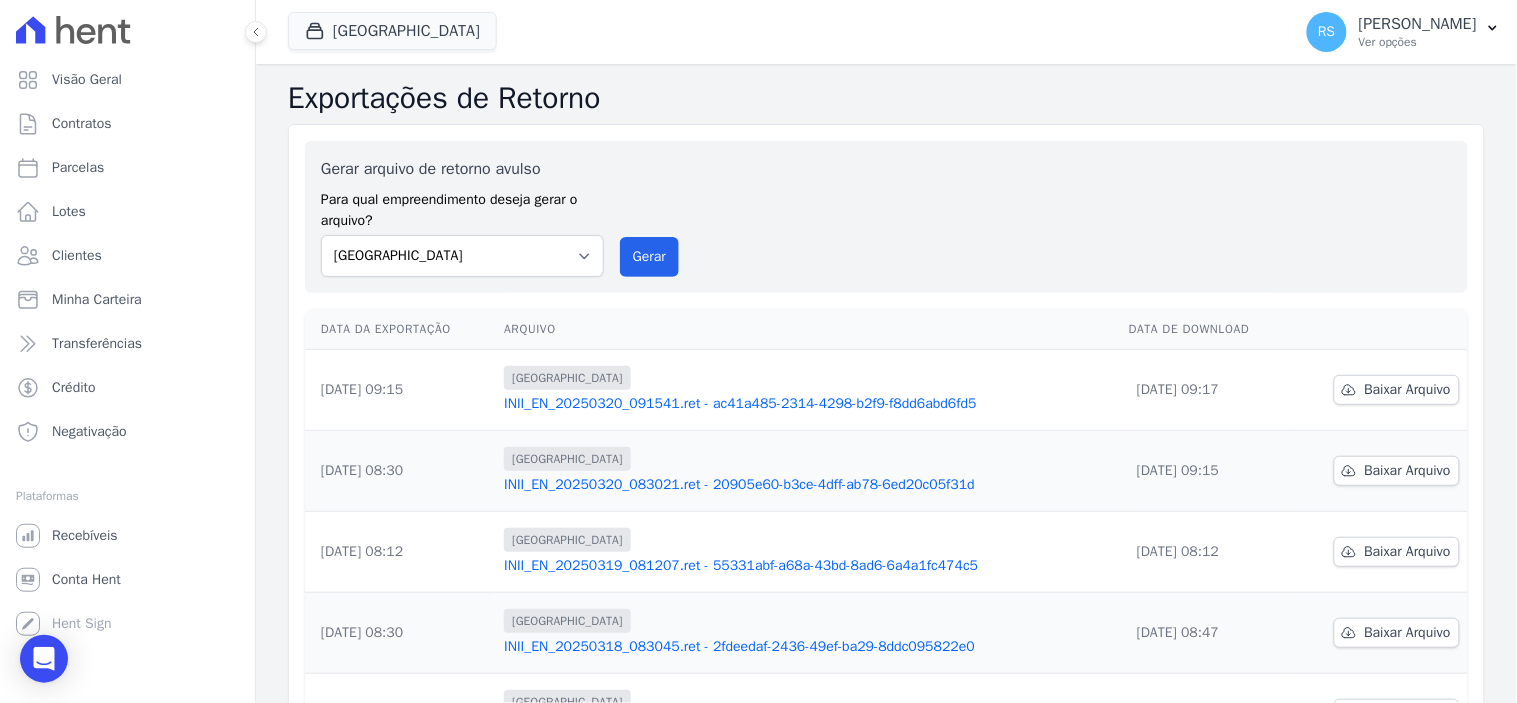 scroll, scrollTop: 562, scrollLeft: 0, axis: vertical 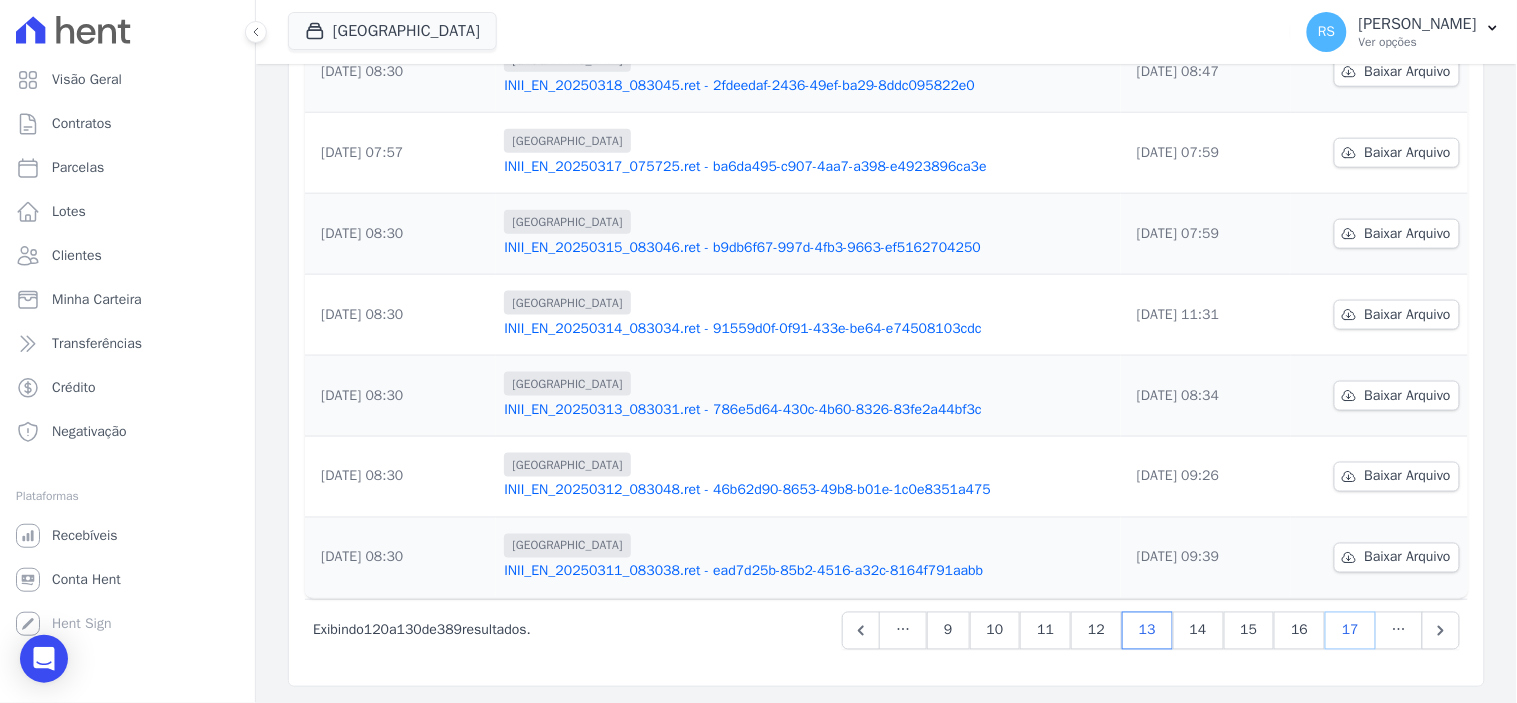 click on "17" at bounding box center (1350, 631) 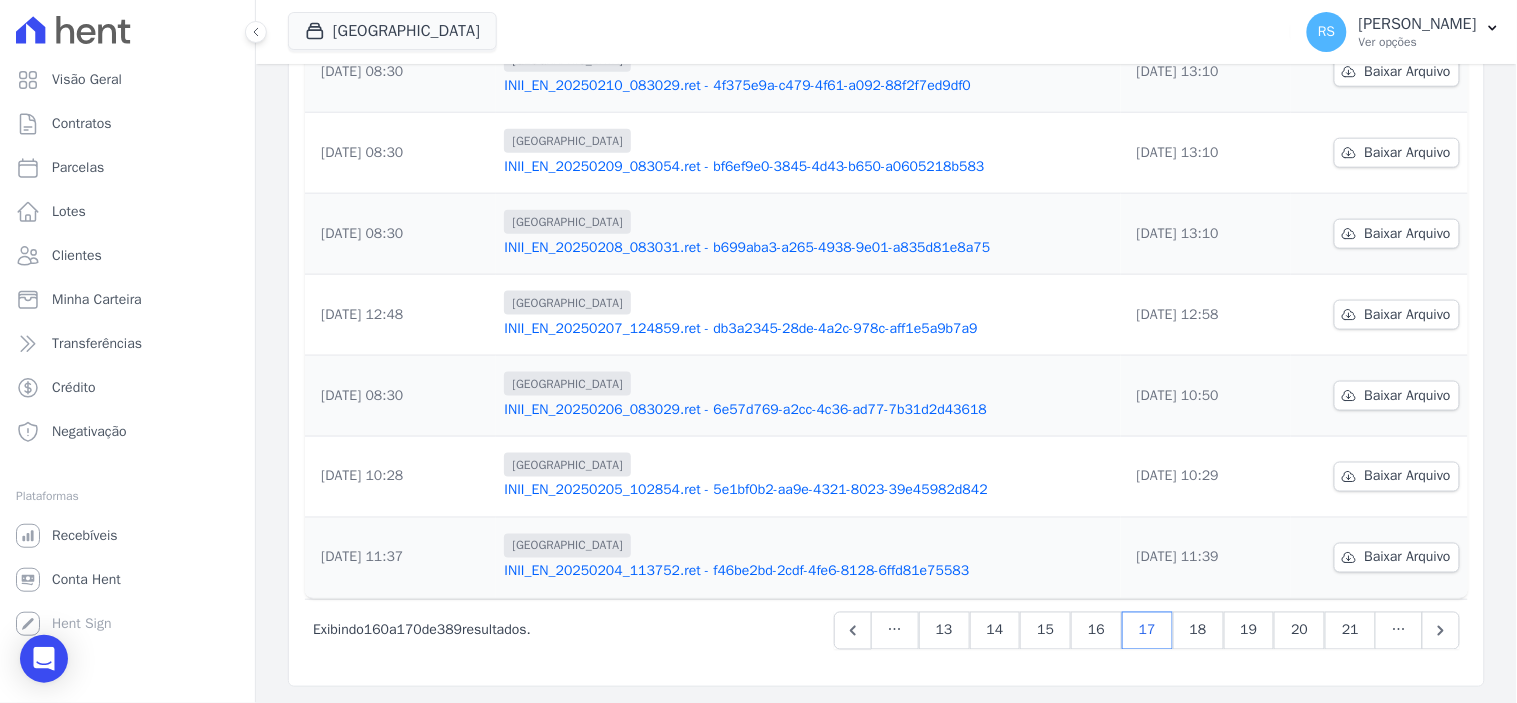 scroll, scrollTop: 562, scrollLeft: 0, axis: vertical 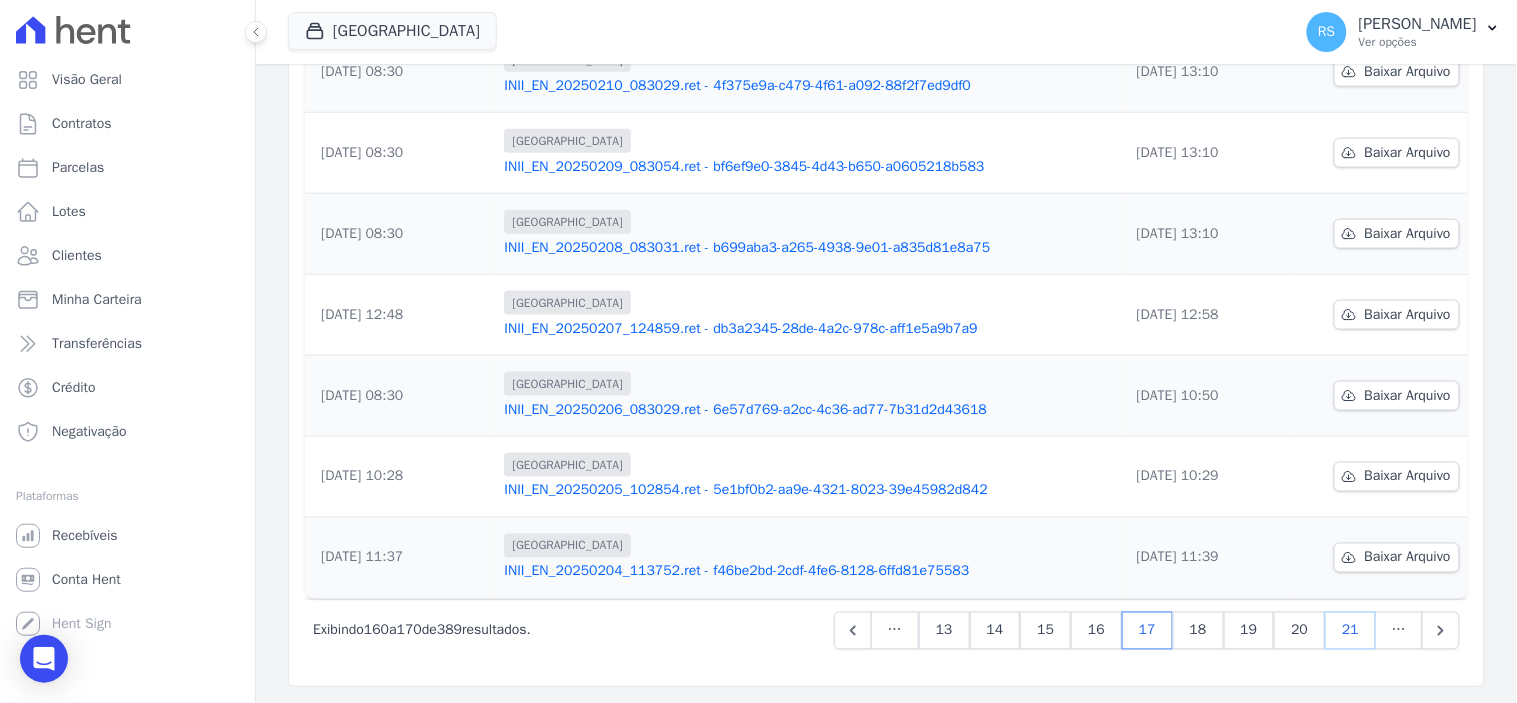 click on "21" at bounding box center (1350, 631) 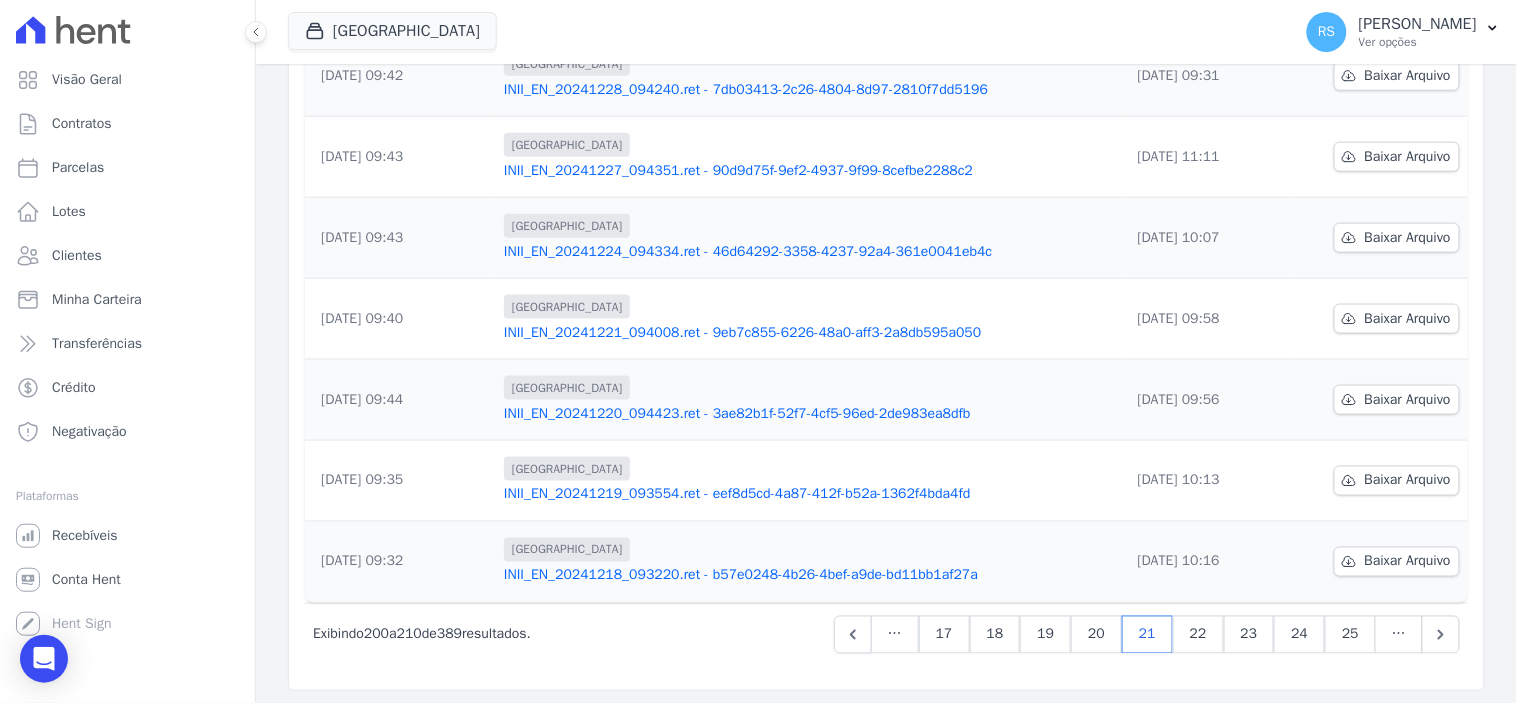 scroll, scrollTop: 562, scrollLeft: 0, axis: vertical 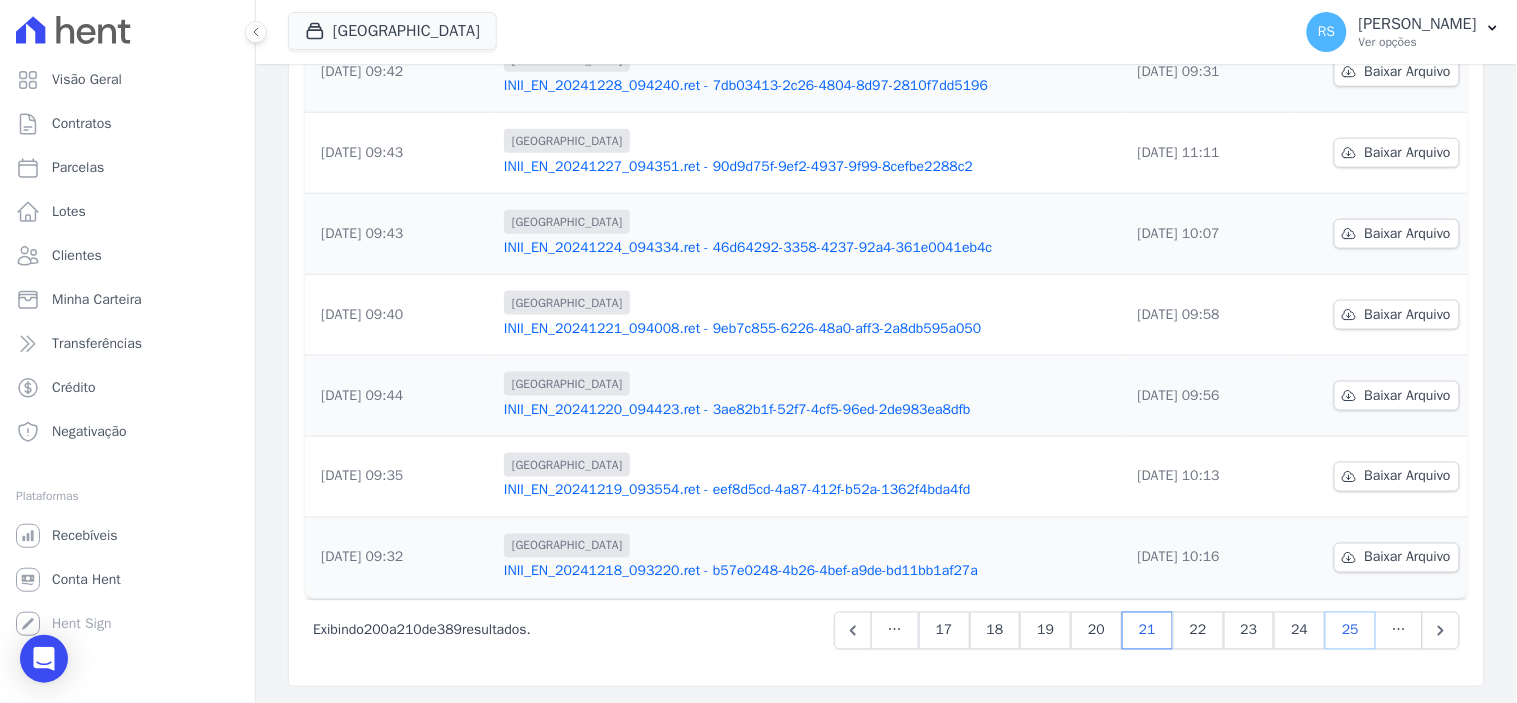 click on "25" at bounding box center [1350, 631] 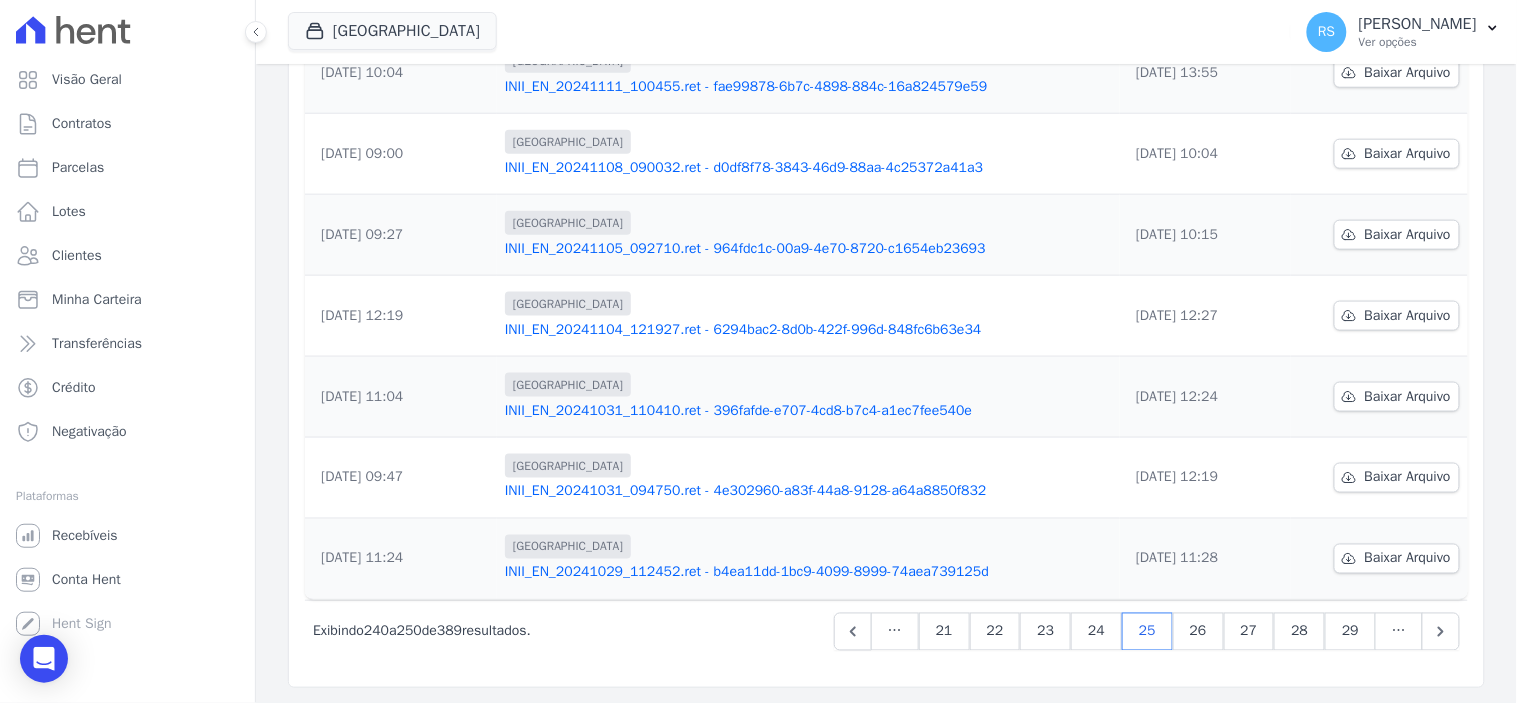 scroll, scrollTop: 562, scrollLeft: 0, axis: vertical 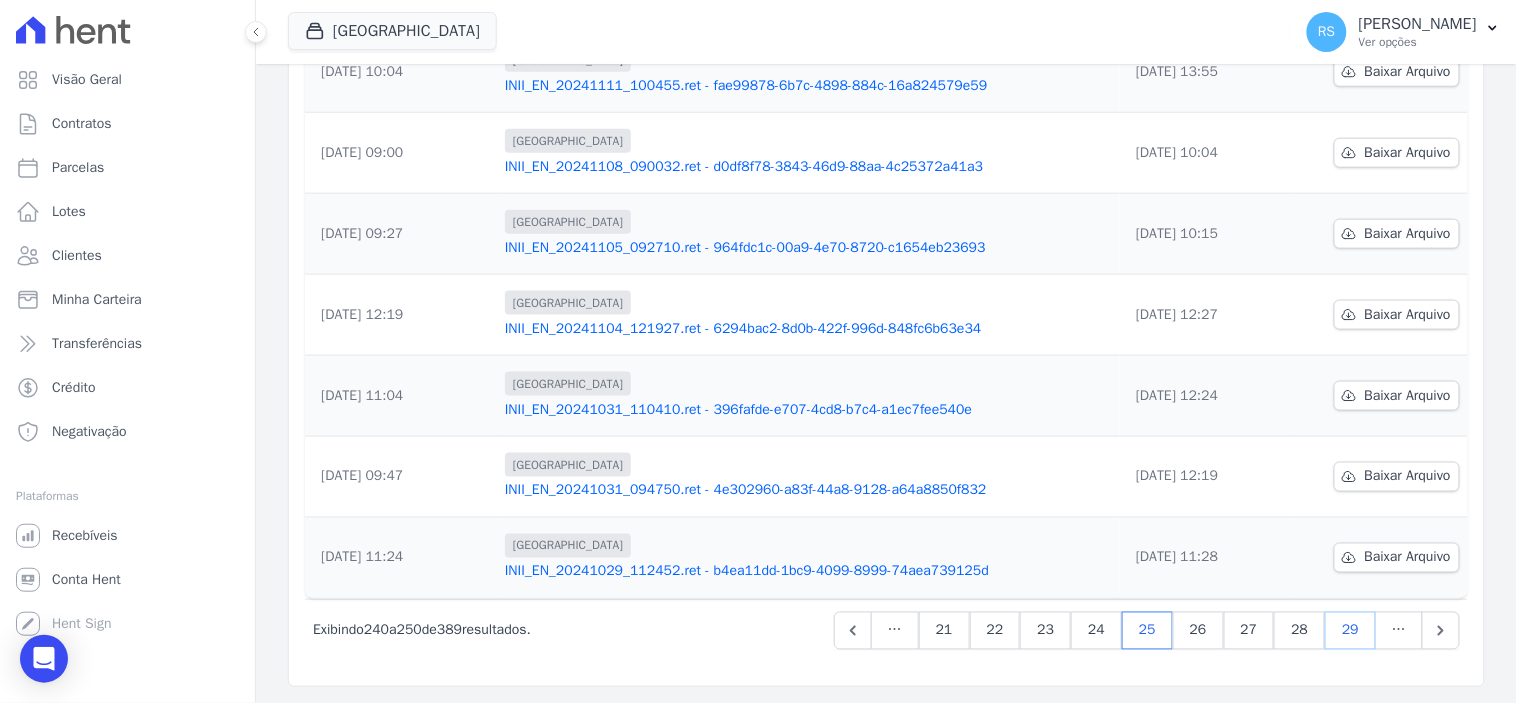 click on "29" at bounding box center (1350, 631) 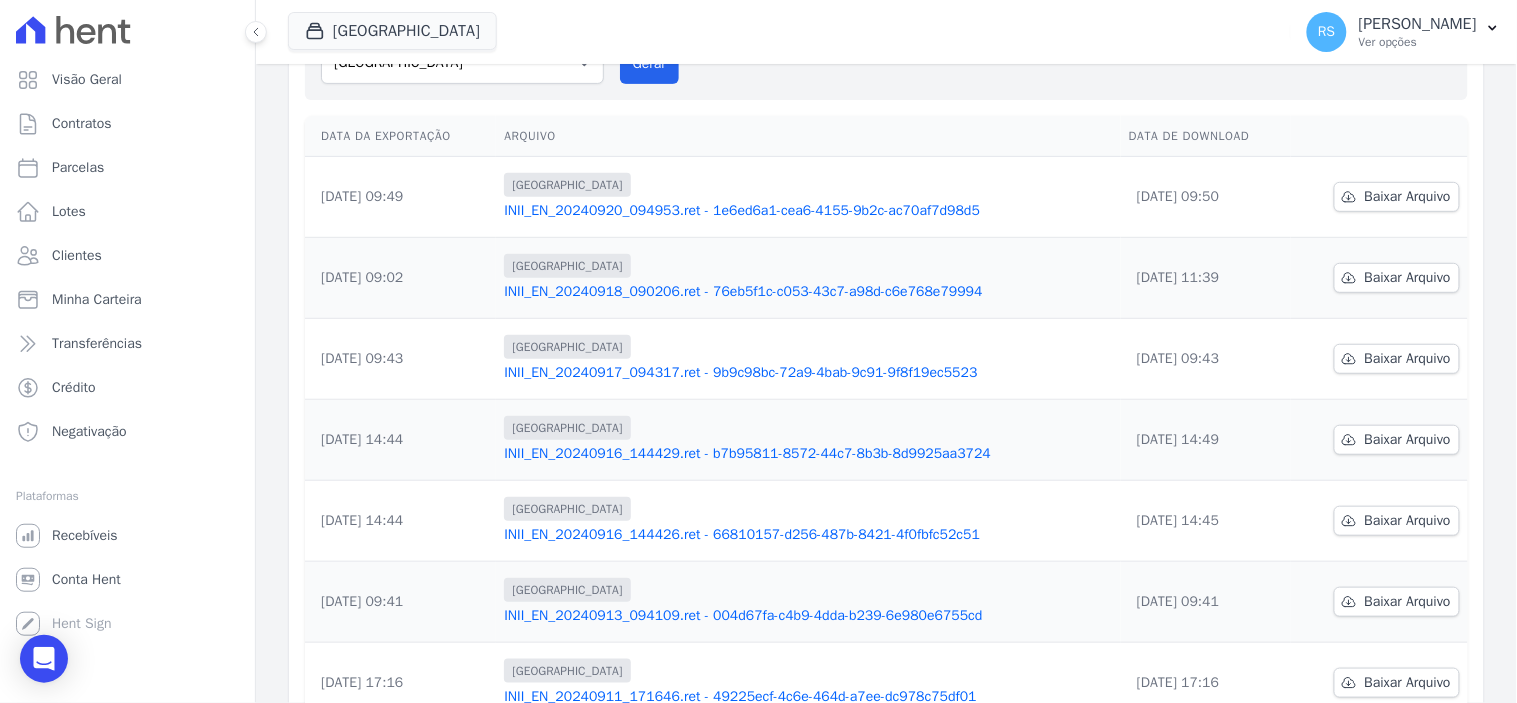 scroll, scrollTop: 562, scrollLeft: 0, axis: vertical 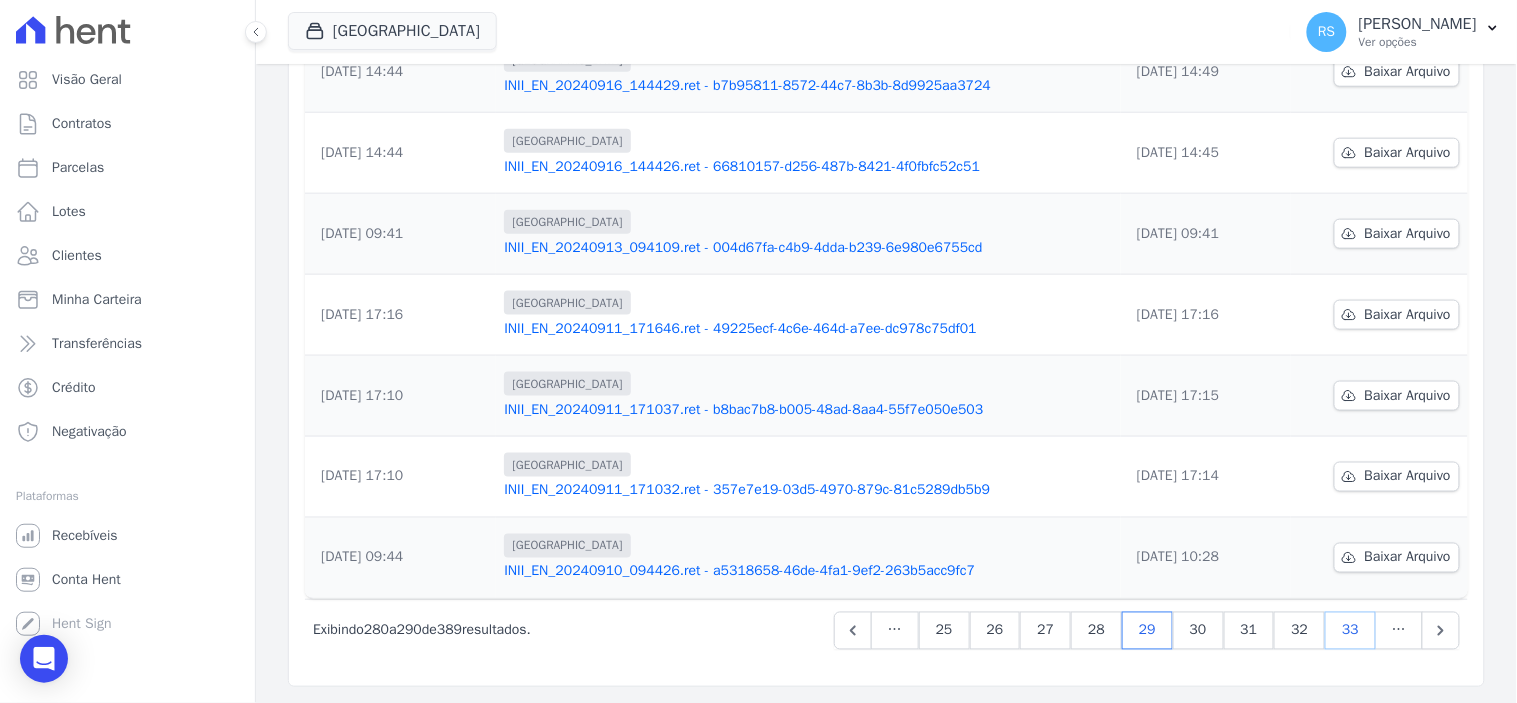 click on "33" at bounding box center (1350, 631) 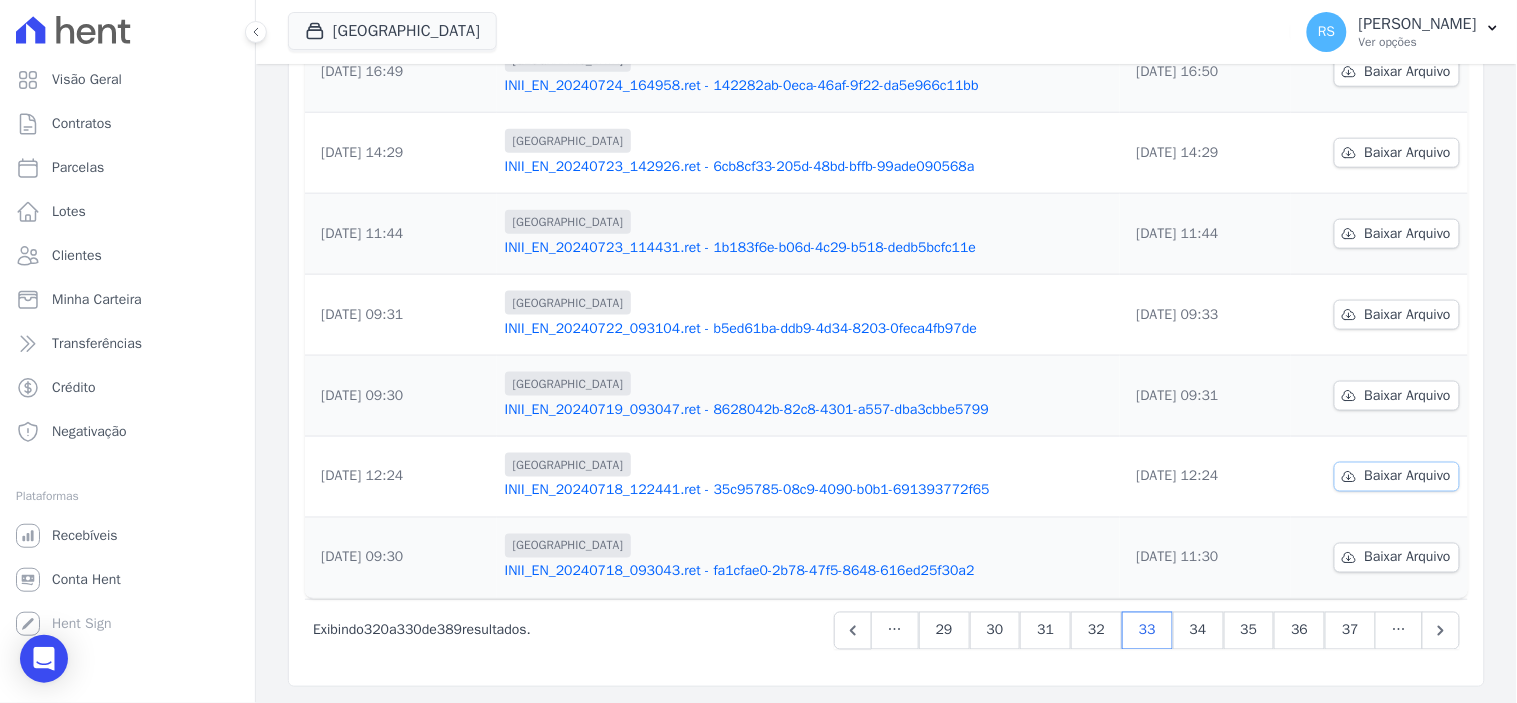 scroll, scrollTop: 562, scrollLeft: 0, axis: vertical 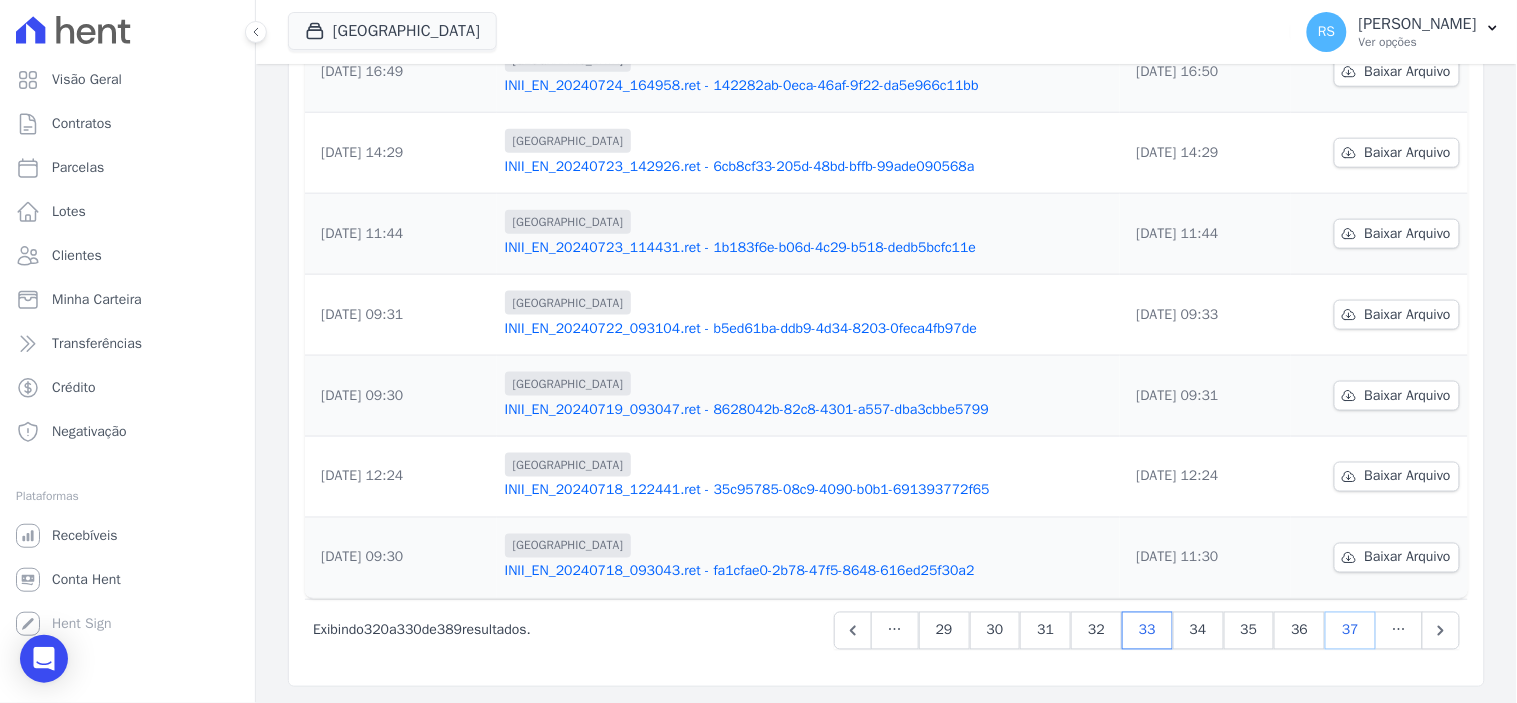 click on "37" at bounding box center (1350, 631) 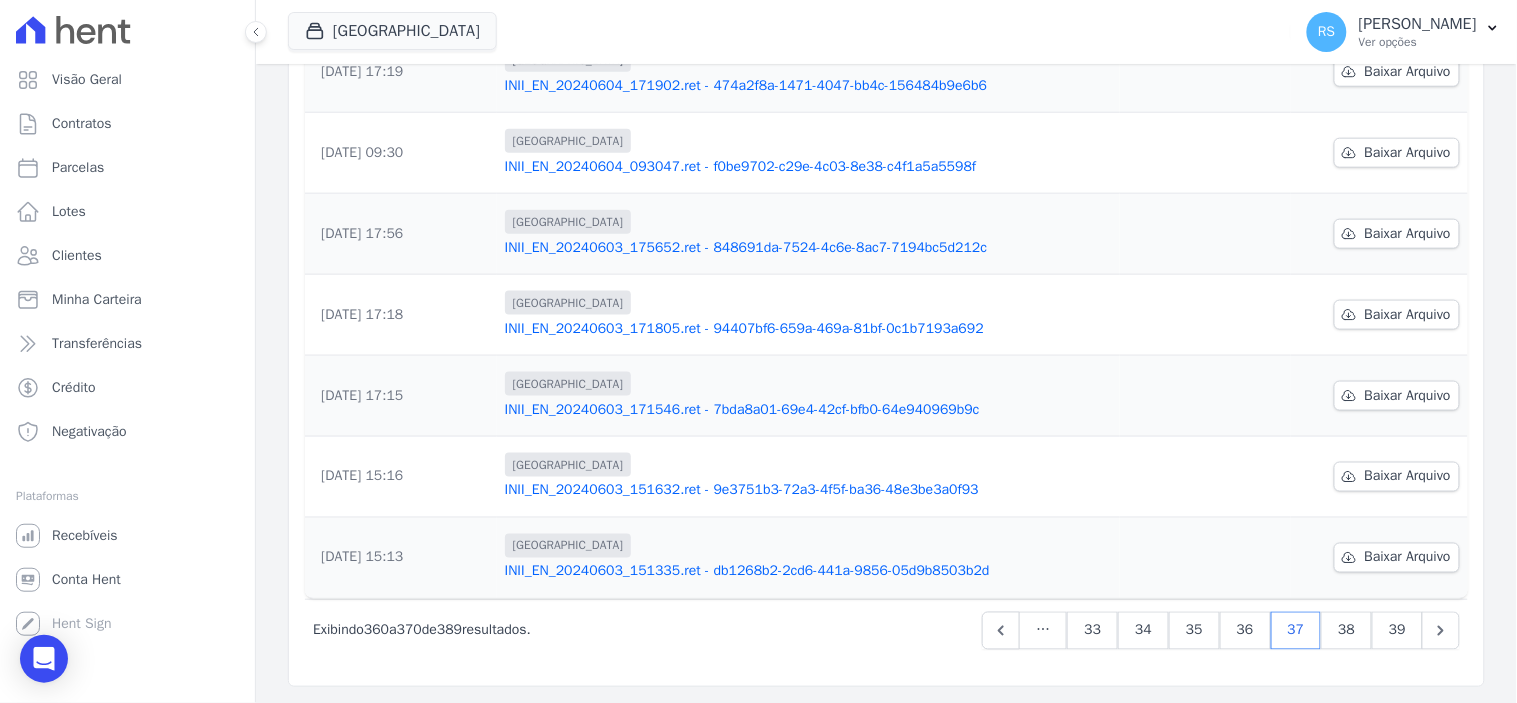 scroll, scrollTop: 562, scrollLeft: 0, axis: vertical 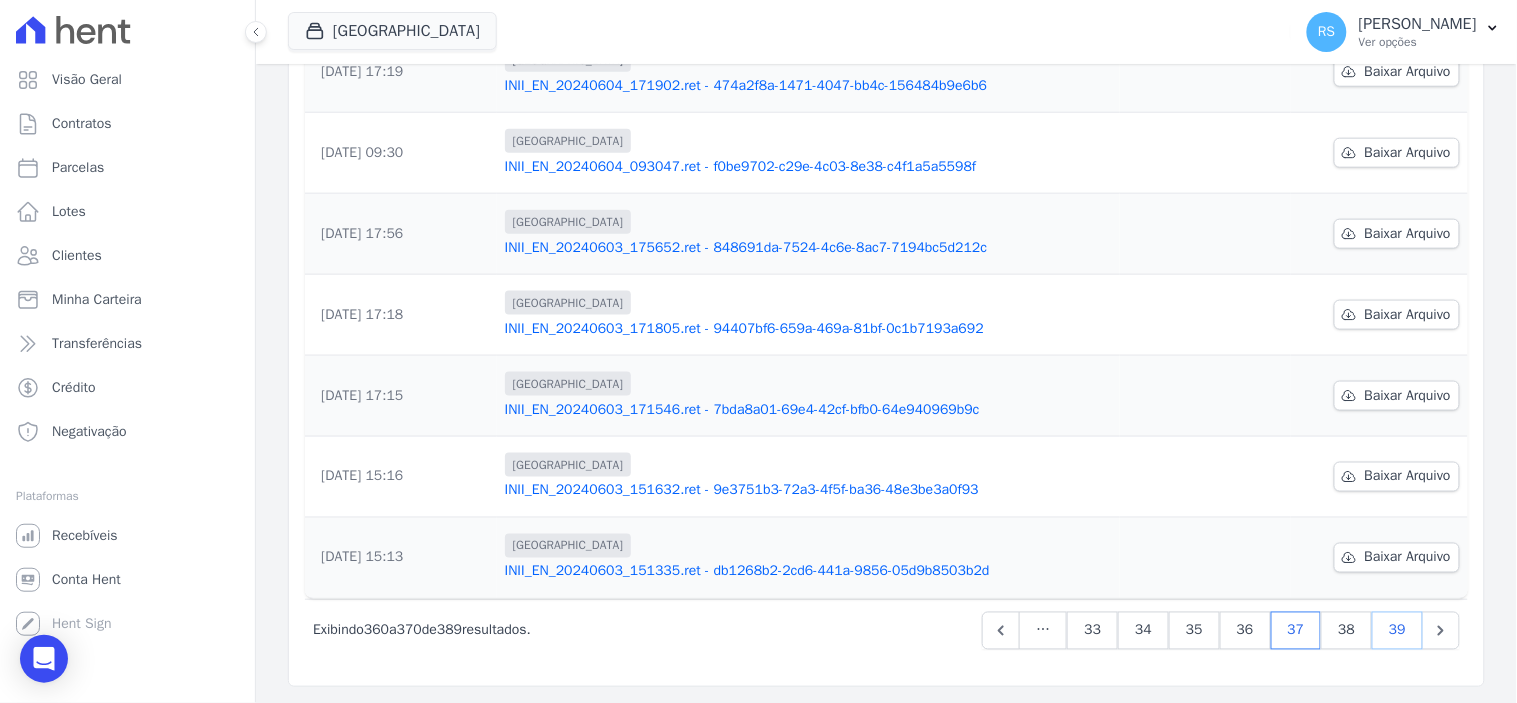 click on "39" at bounding box center [1397, 631] 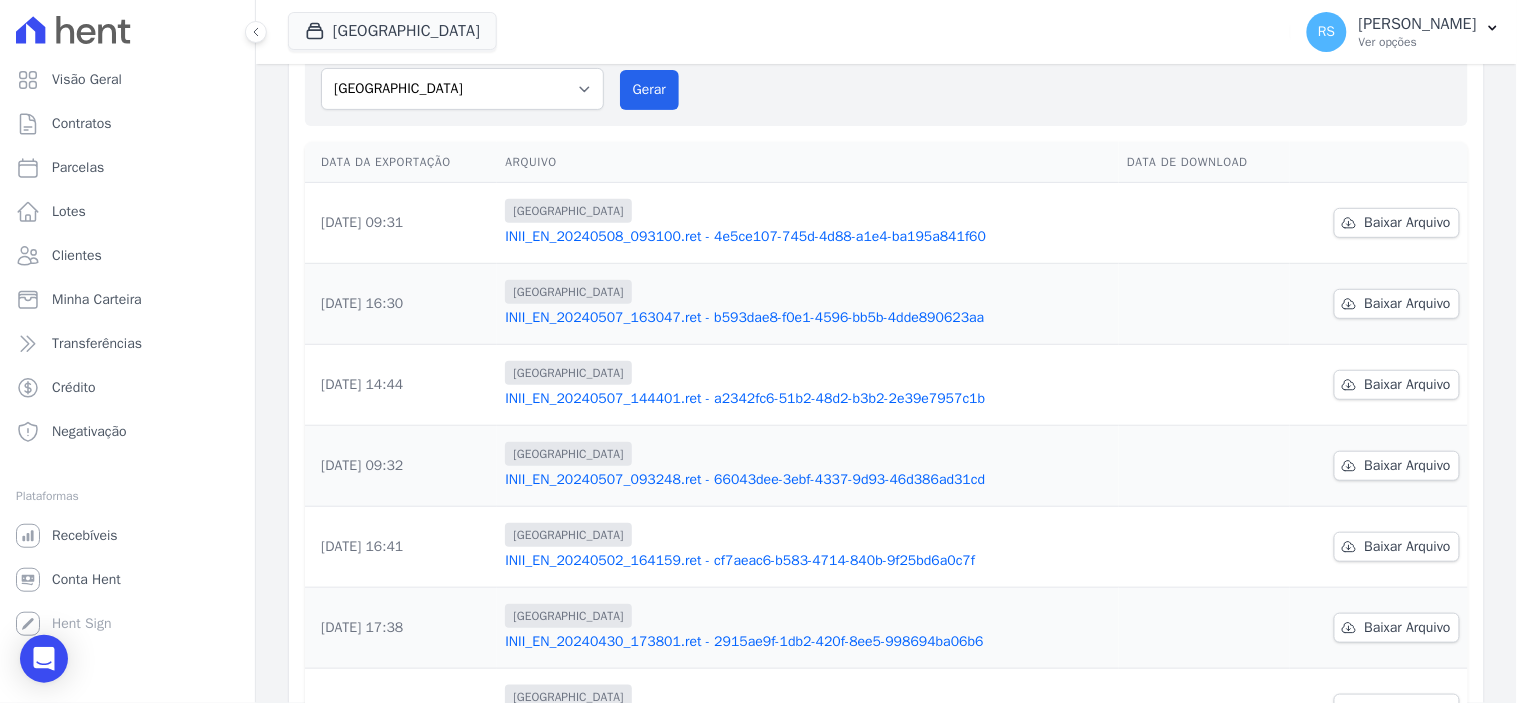 scroll, scrollTop: 481, scrollLeft: 0, axis: vertical 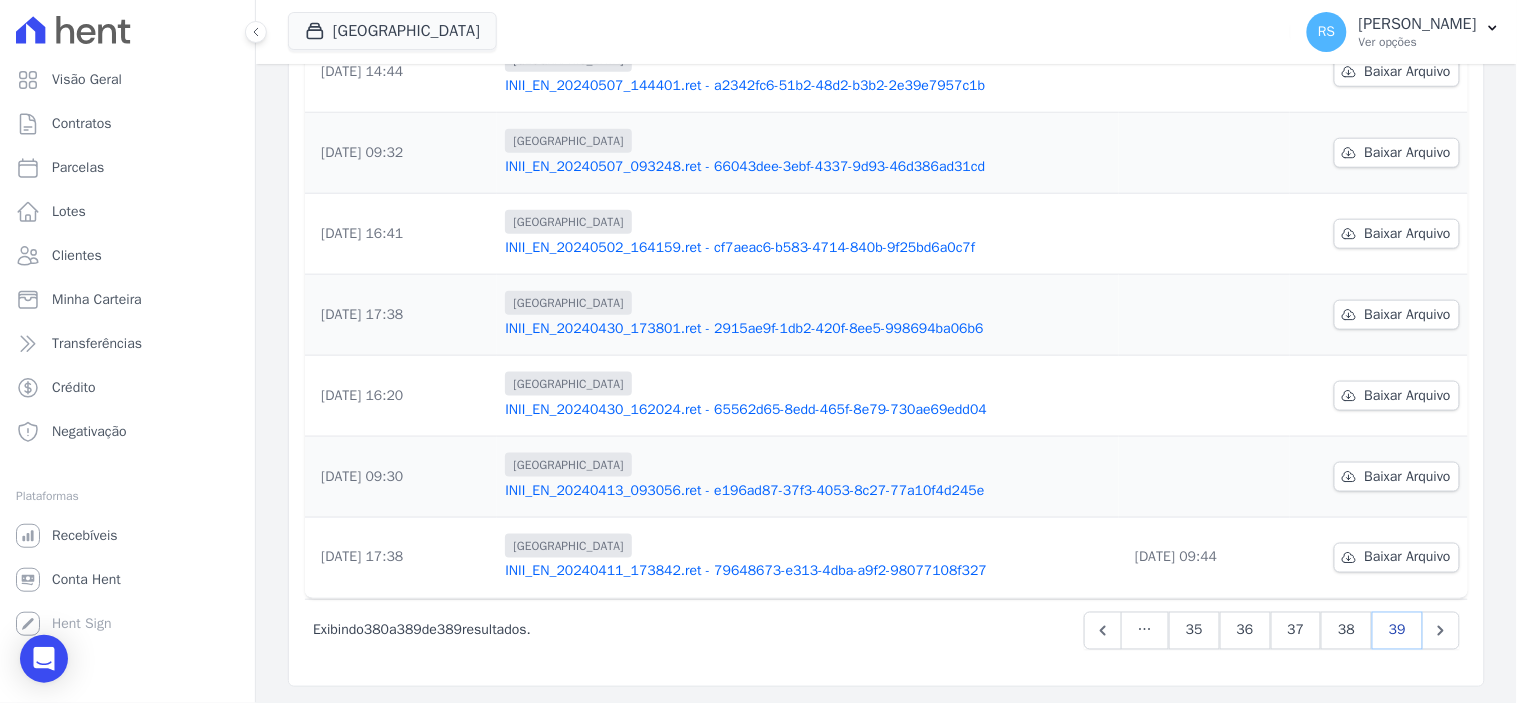 click on "39" at bounding box center (1397, 631) 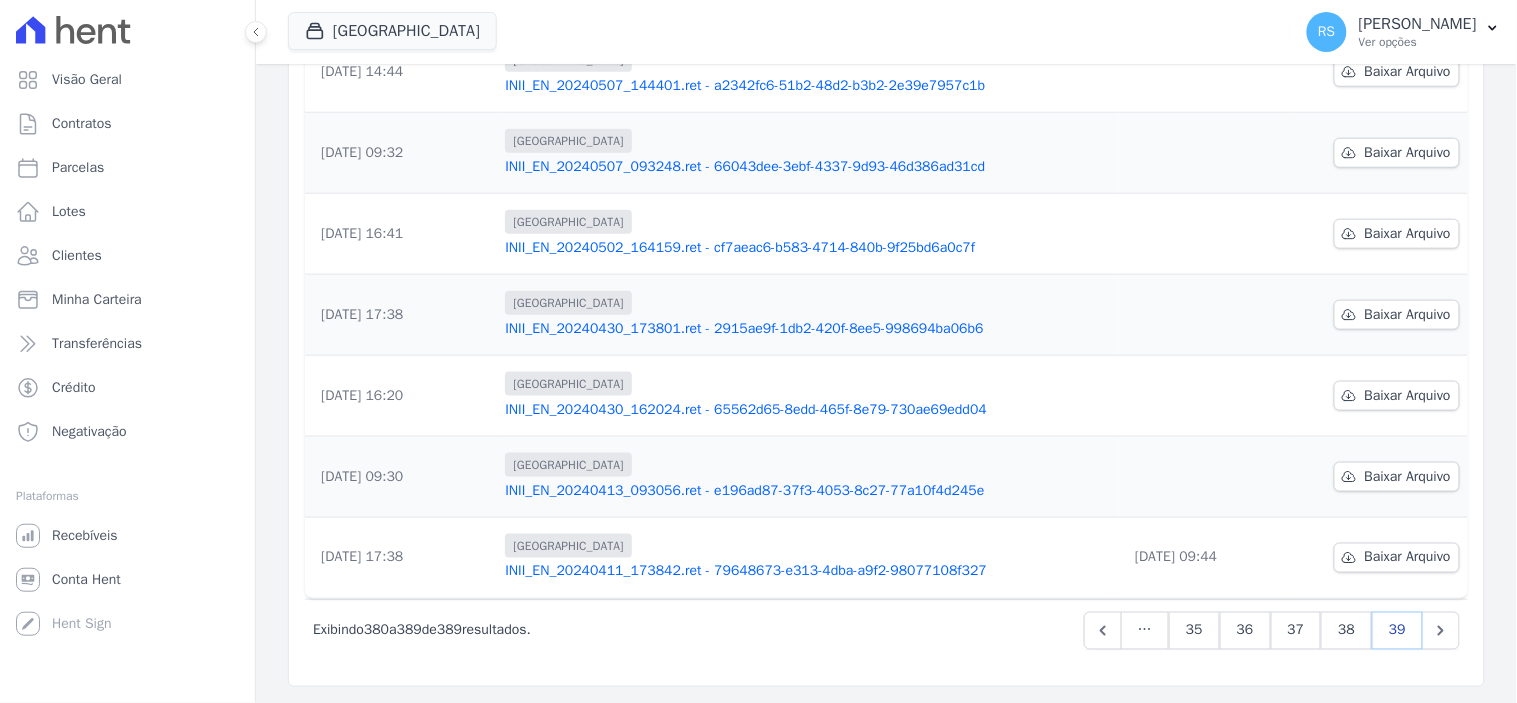 click on "39" at bounding box center [1397, 631] 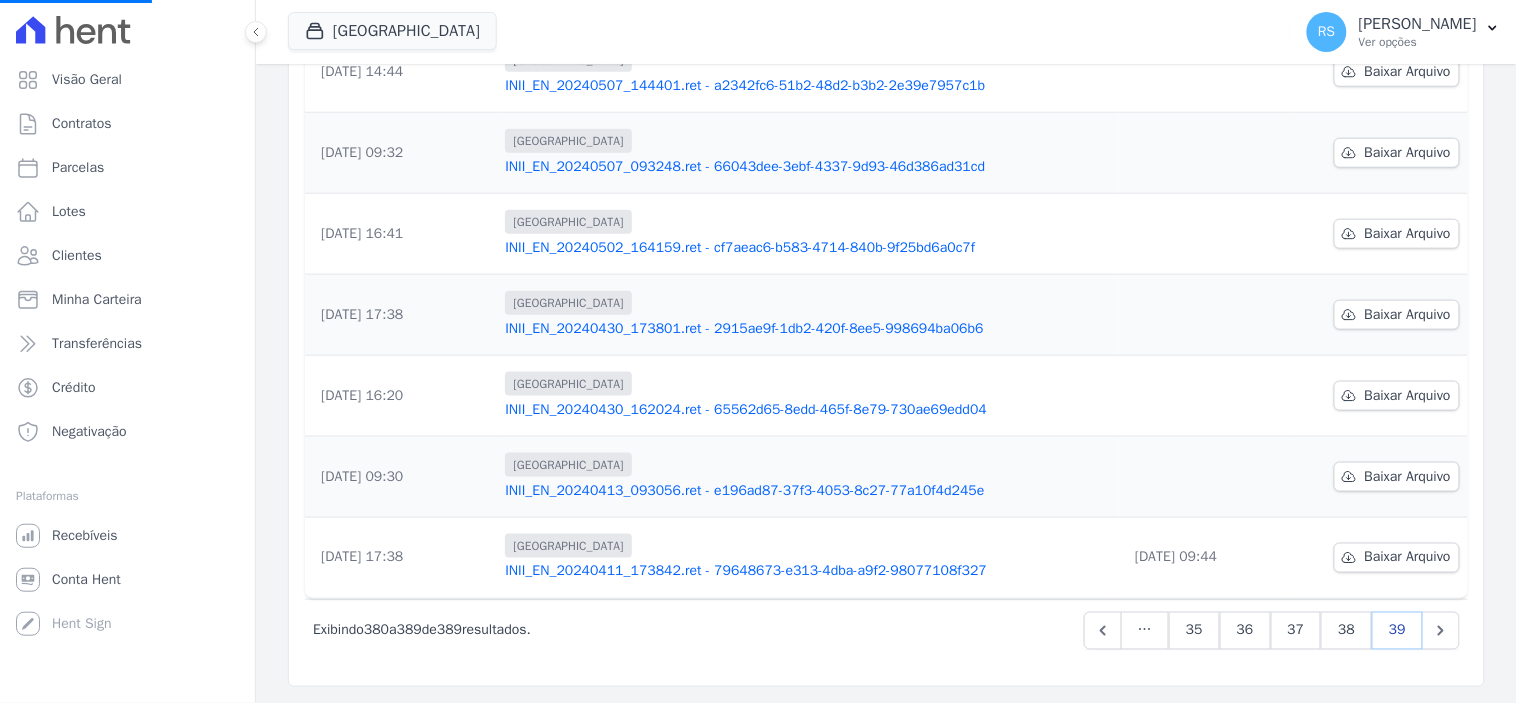 click on "39" at bounding box center (1397, 631) 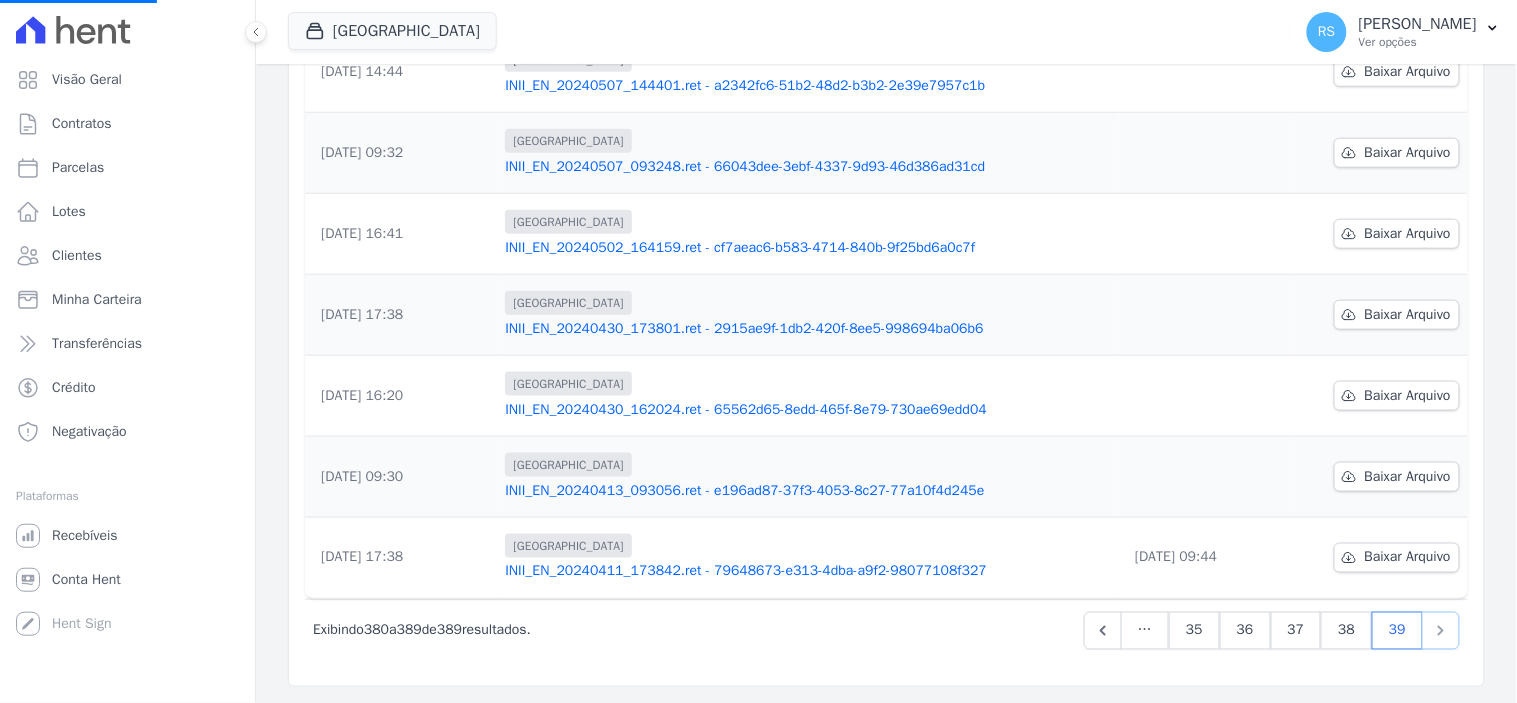 click at bounding box center (1441, 631) 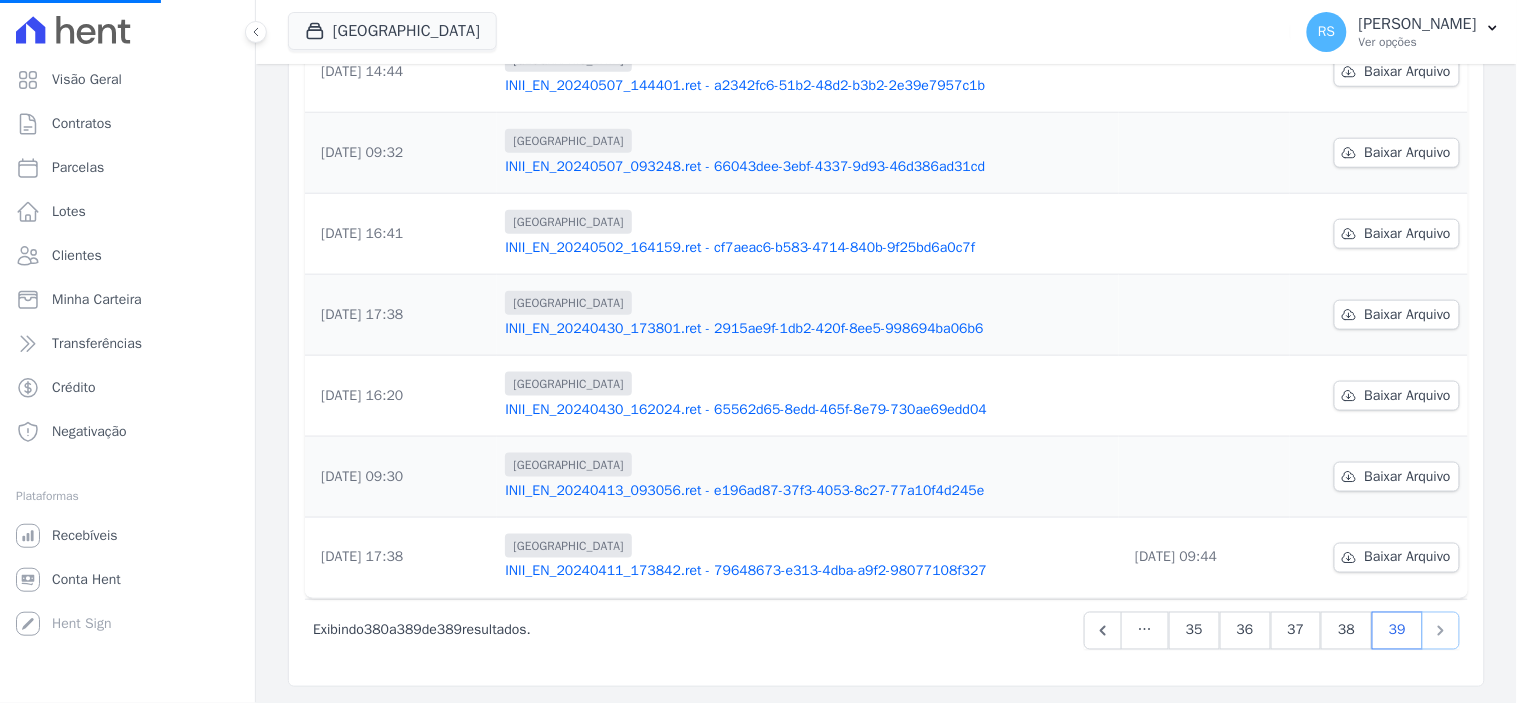 click 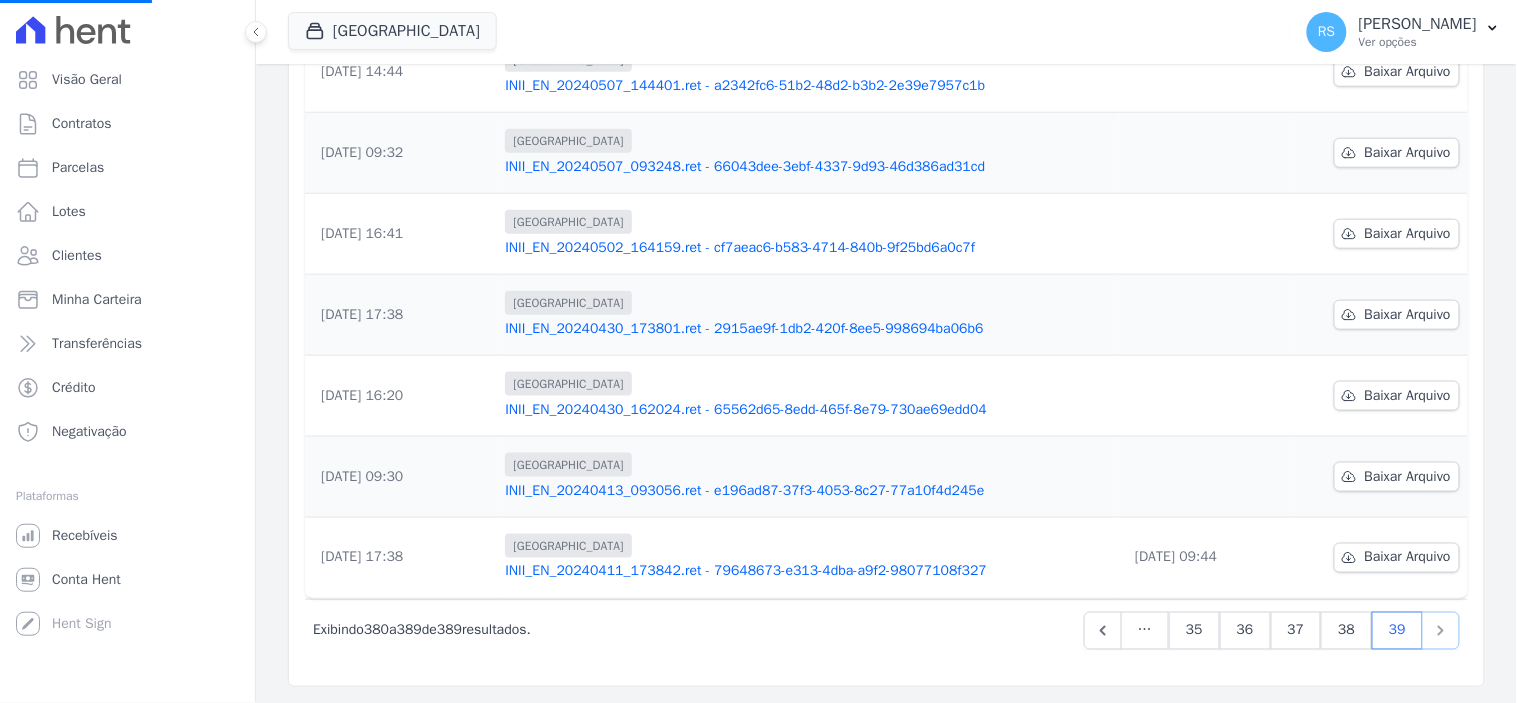 click 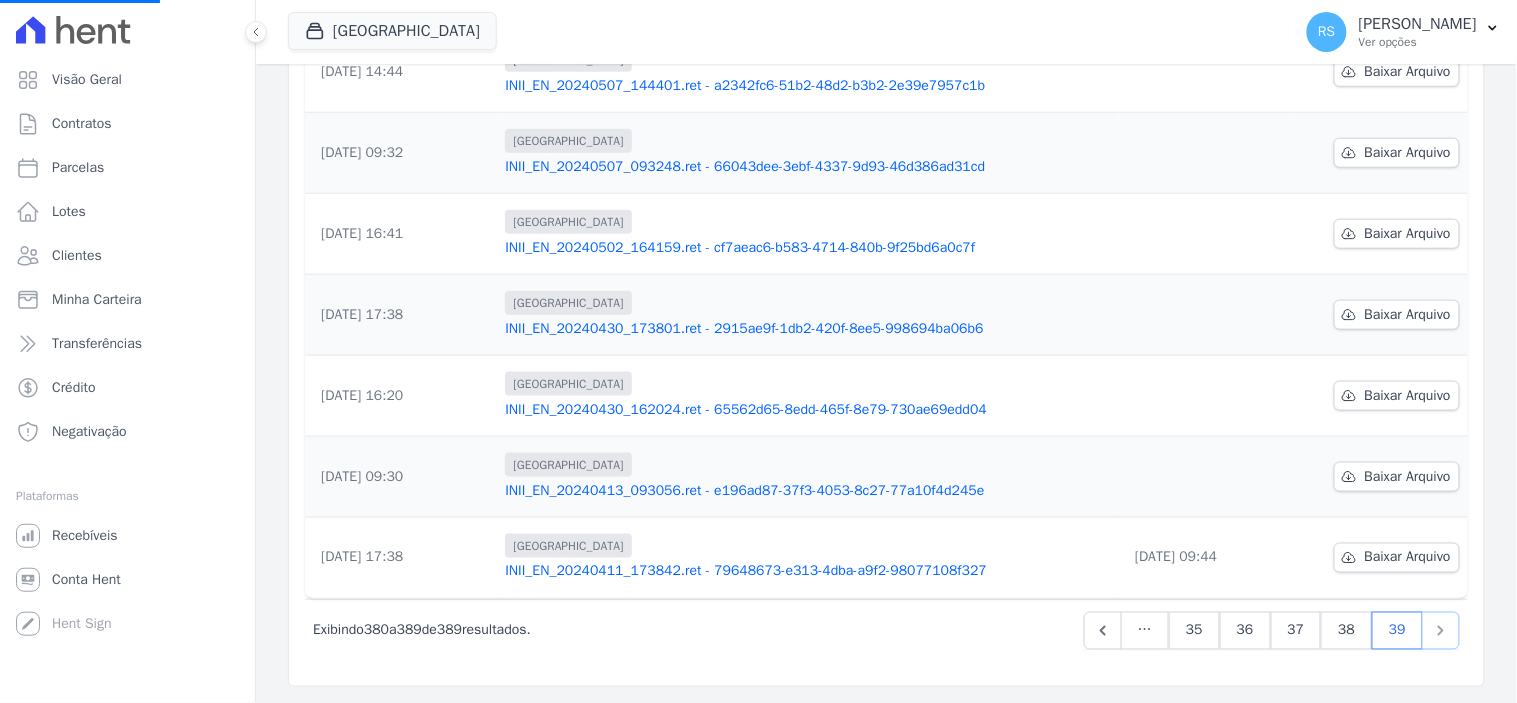 click 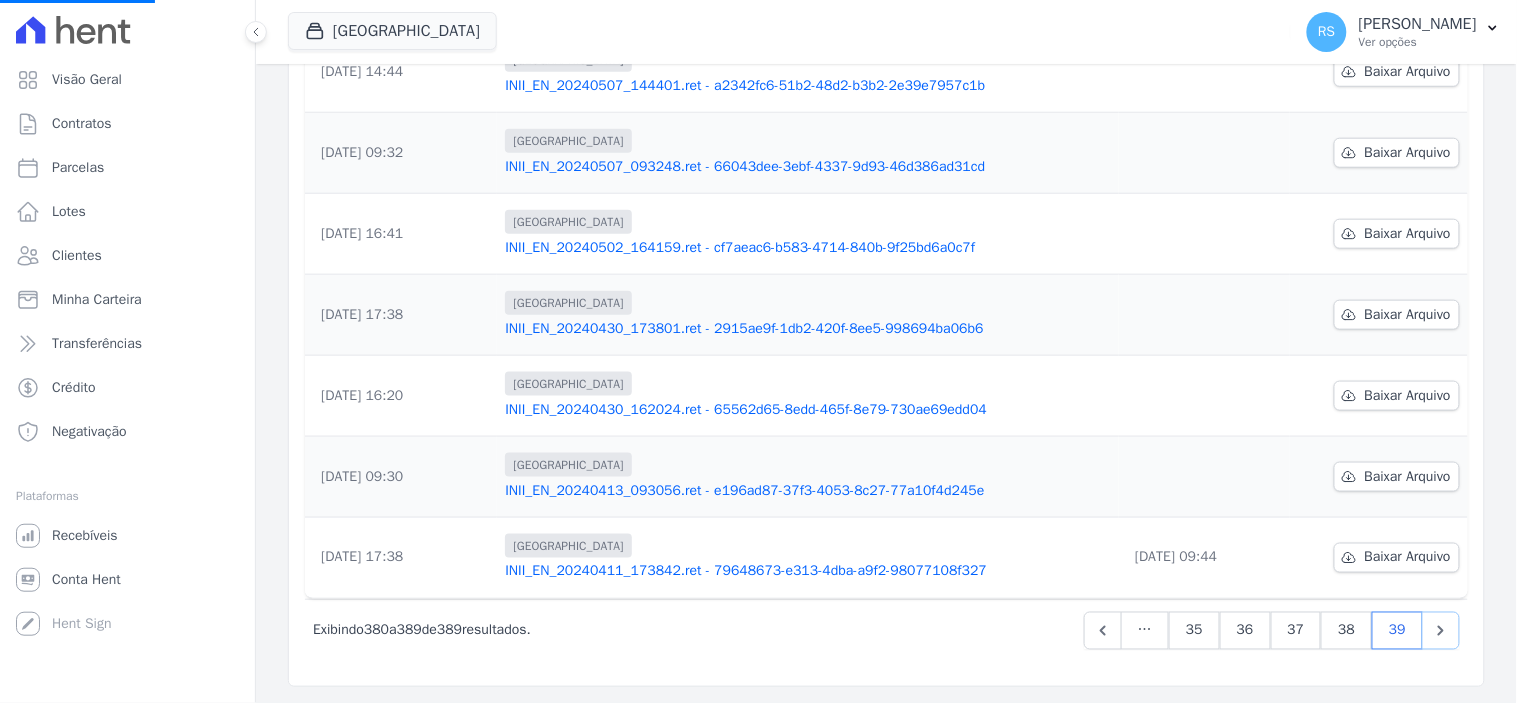 drag, startPoint x: 1423, startPoint y: 630, endPoint x: 1380, endPoint y: 618, distance: 44.64303 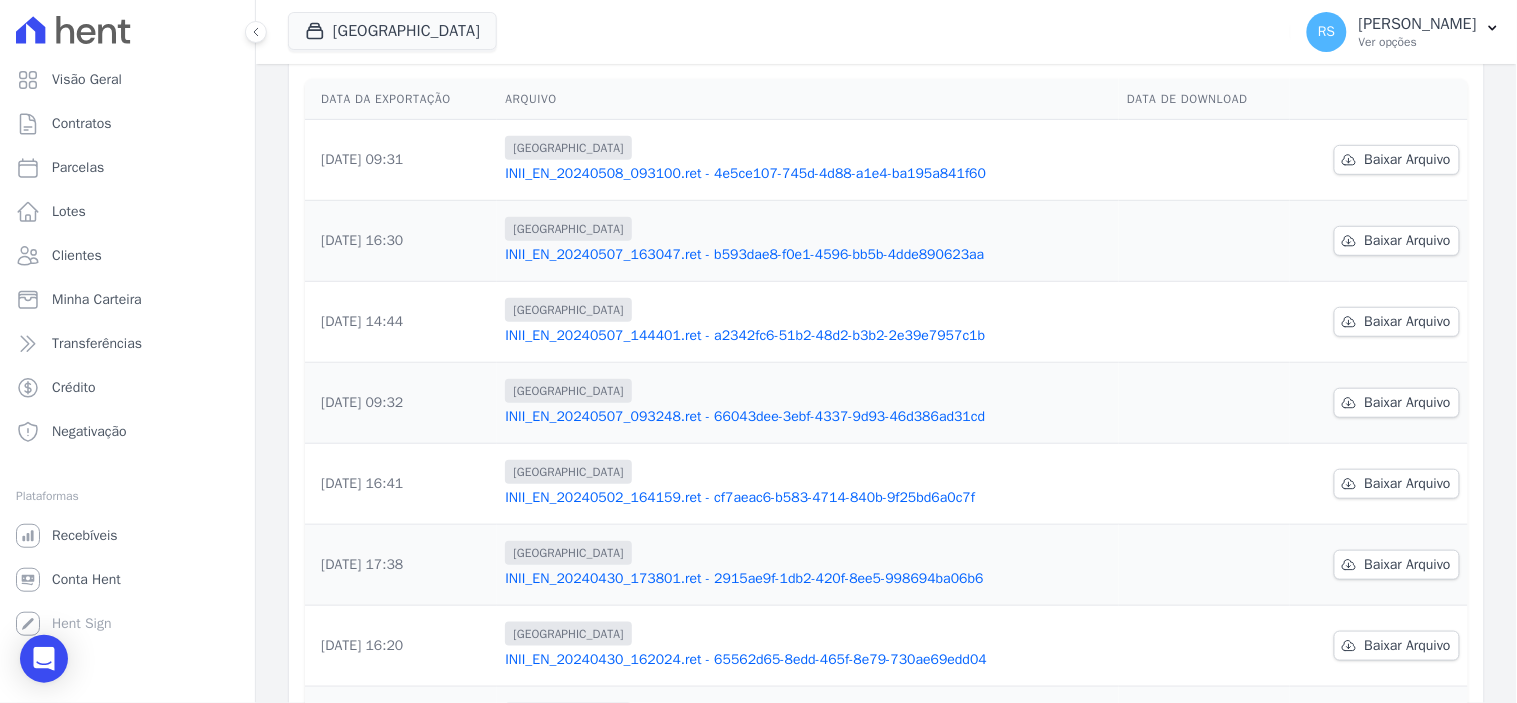 scroll, scrollTop: 481, scrollLeft: 0, axis: vertical 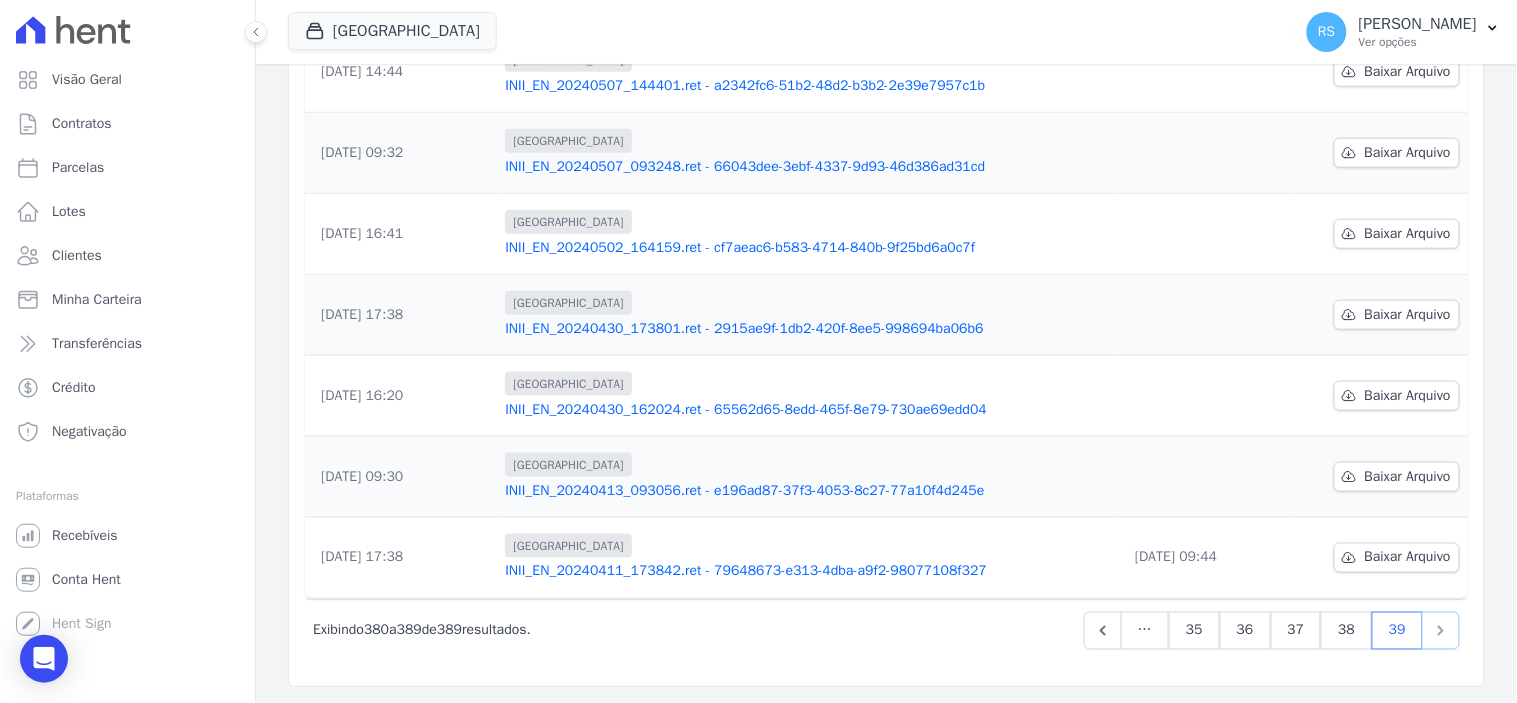 click 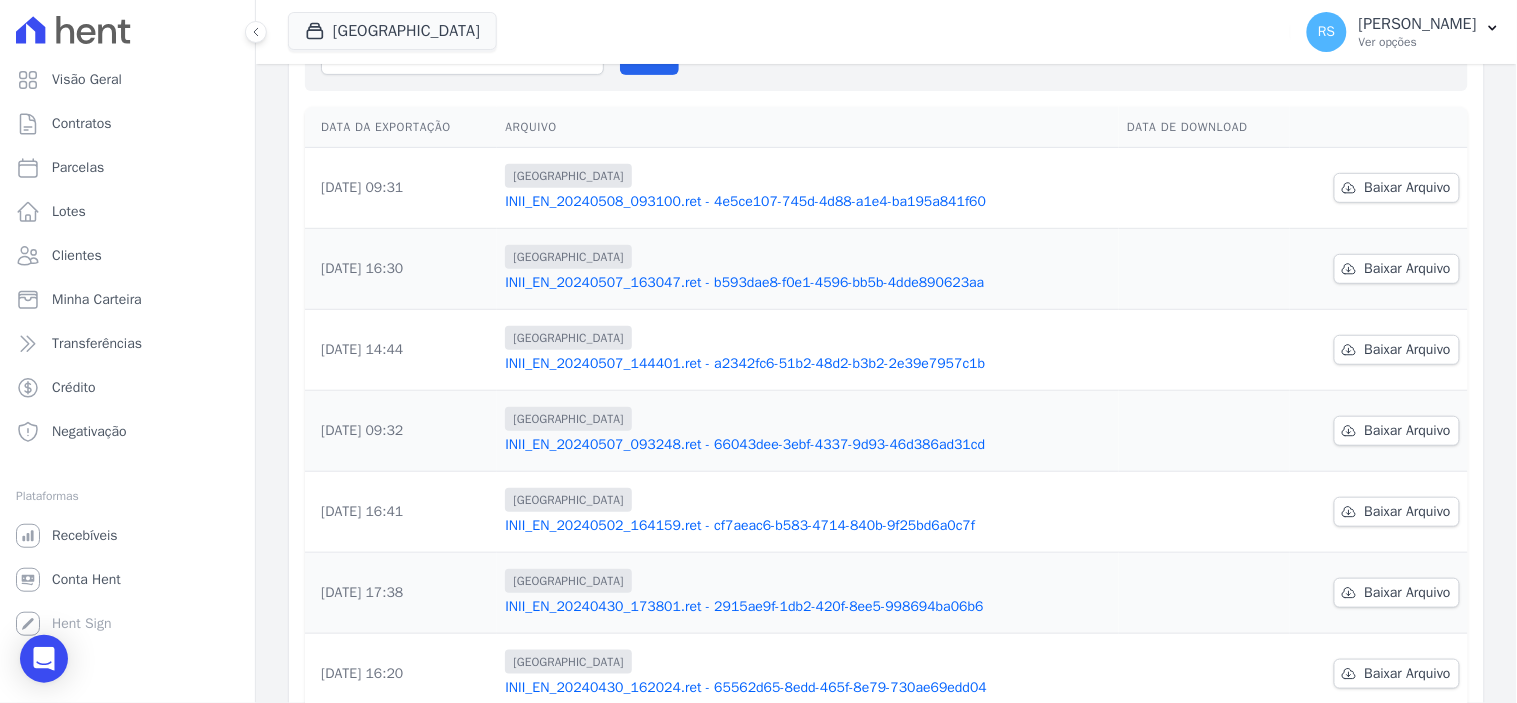 scroll, scrollTop: 481, scrollLeft: 0, axis: vertical 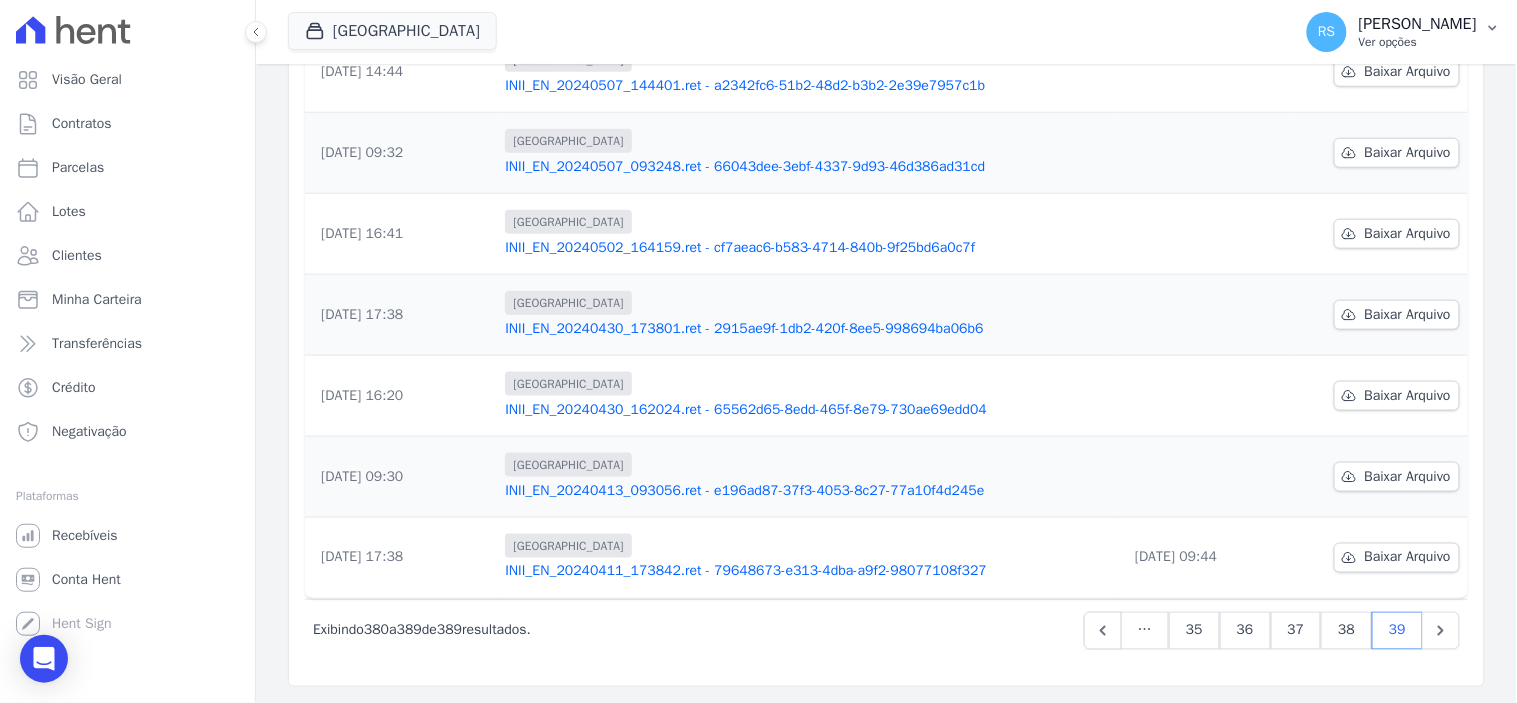 click on "Ver opções" at bounding box center (1418, 42) 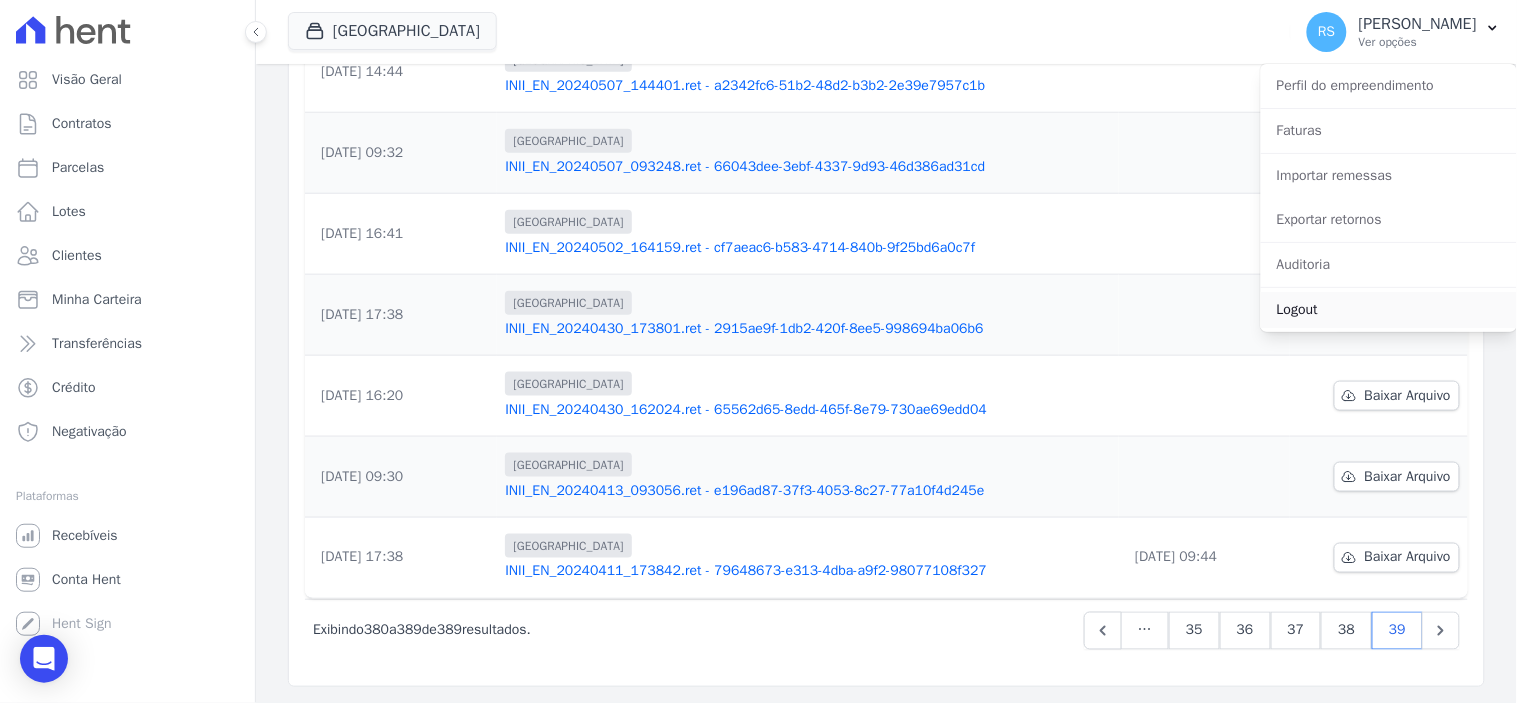 click on "Logout" at bounding box center (1389, 310) 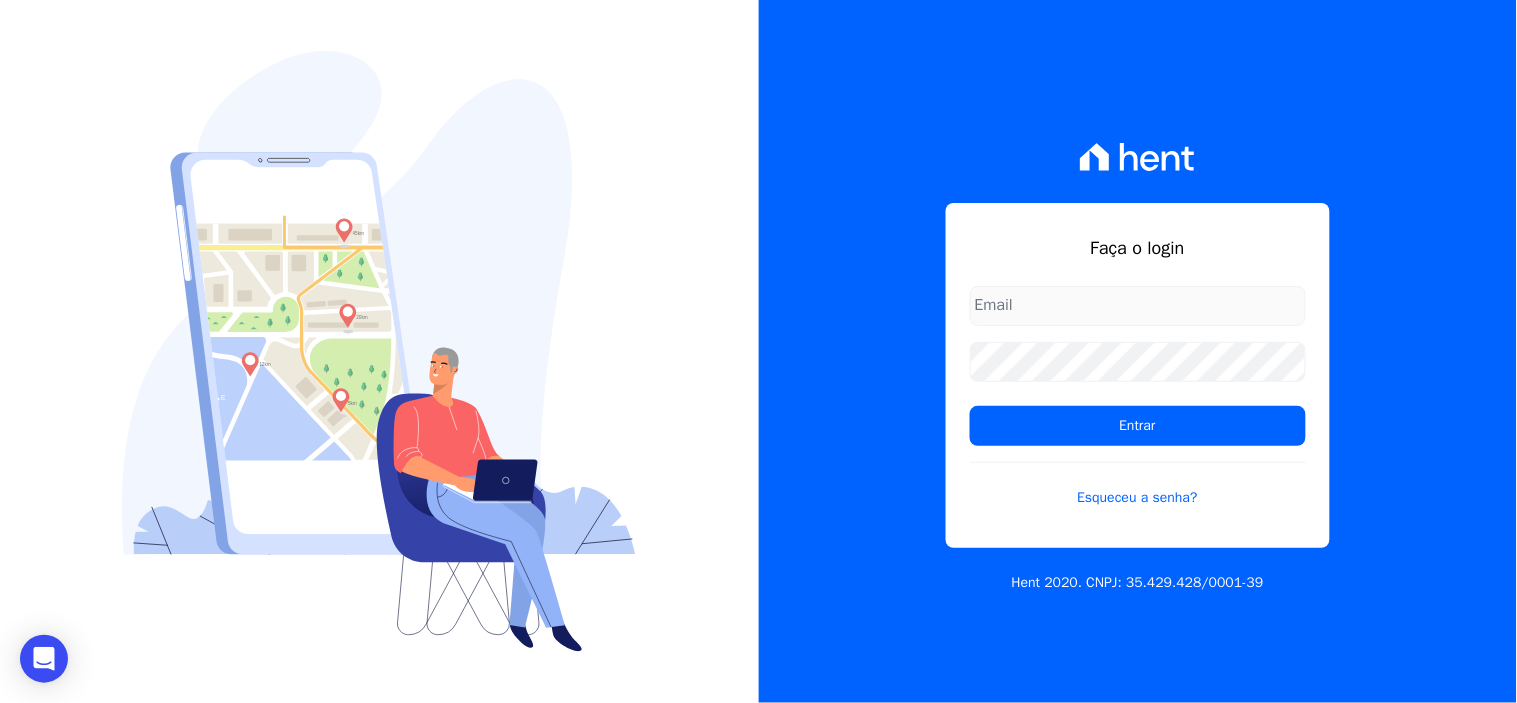 type on "[EMAIL_ADDRESS][DOMAIN_NAME]" 